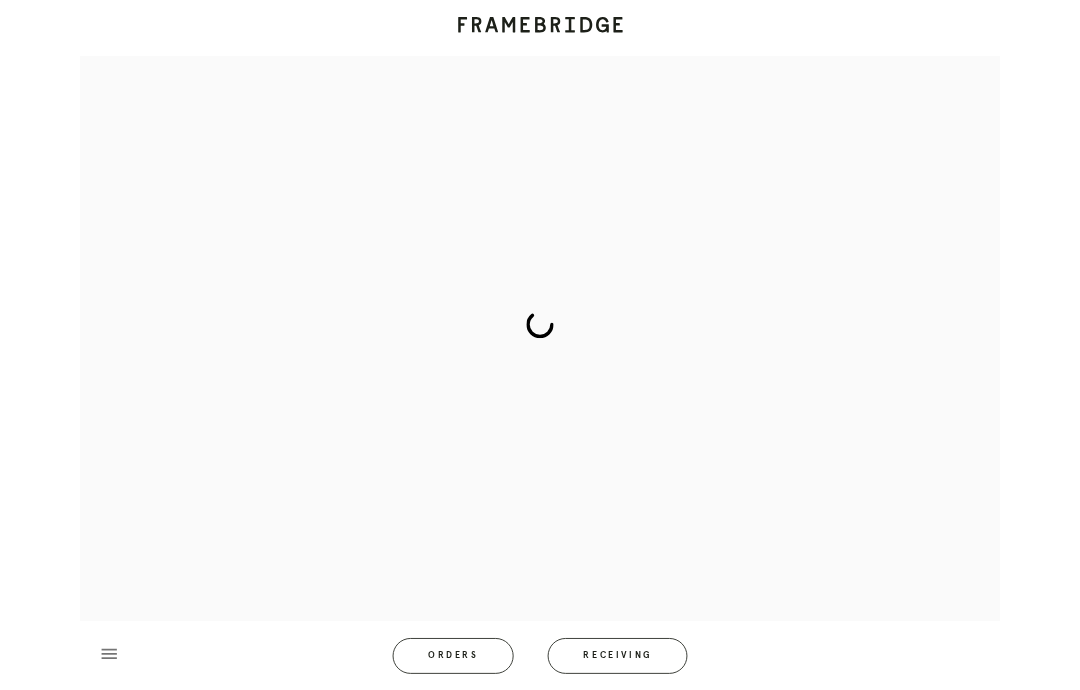 scroll, scrollTop: 135, scrollLeft: 0, axis: vertical 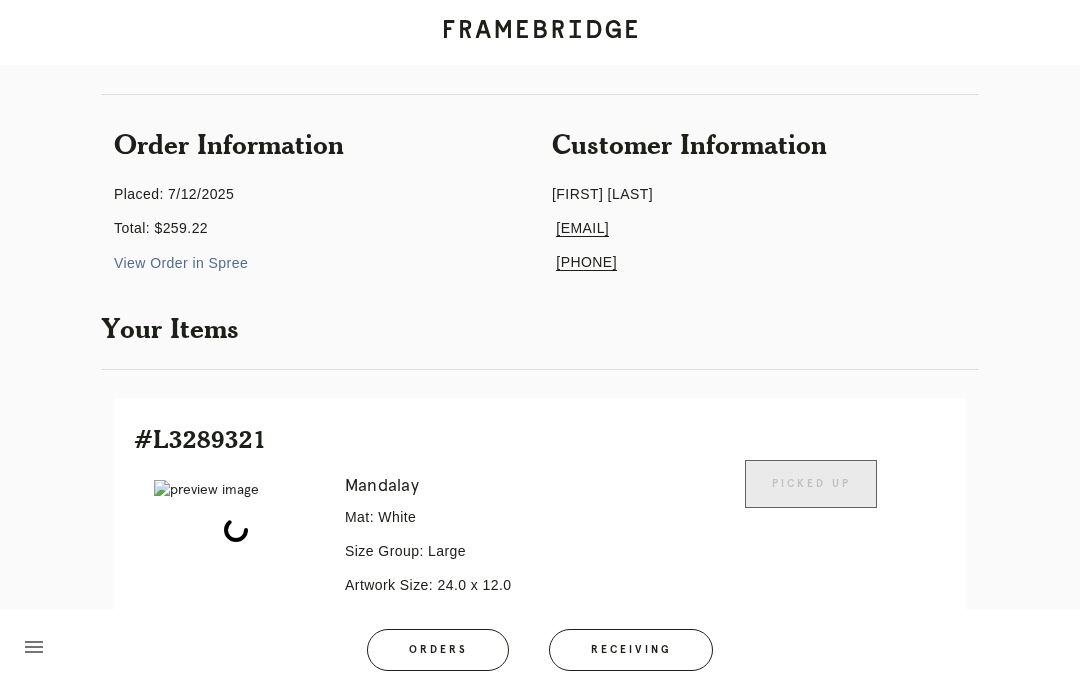 click on "Receiving" at bounding box center (631, 650) 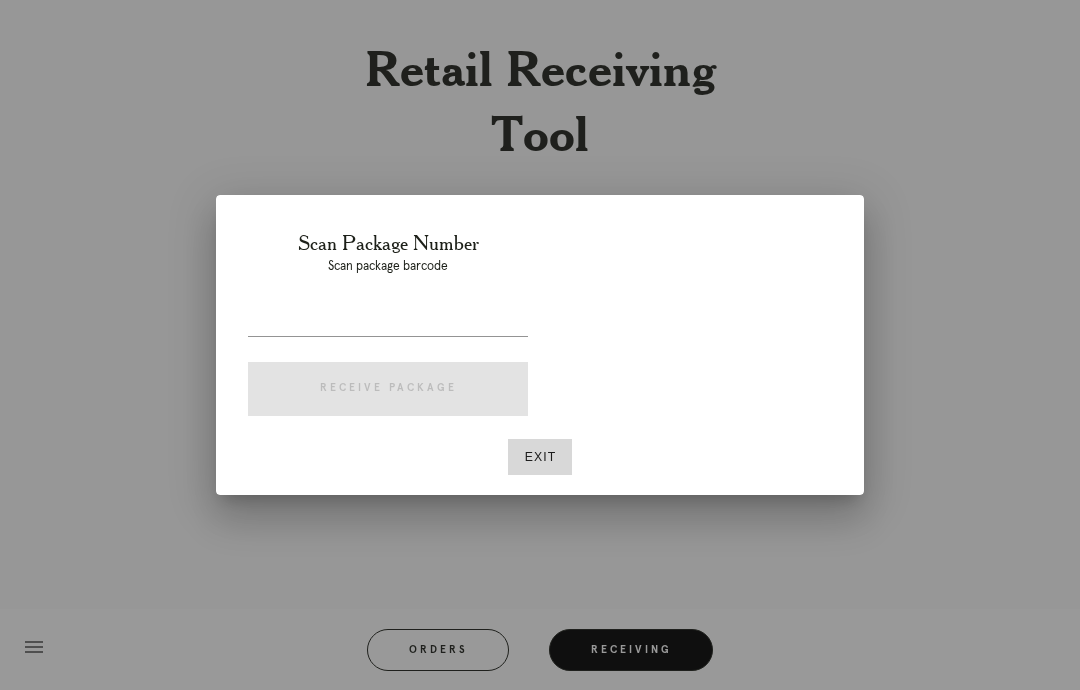scroll, scrollTop: 80, scrollLeft: 0, axis: vertical 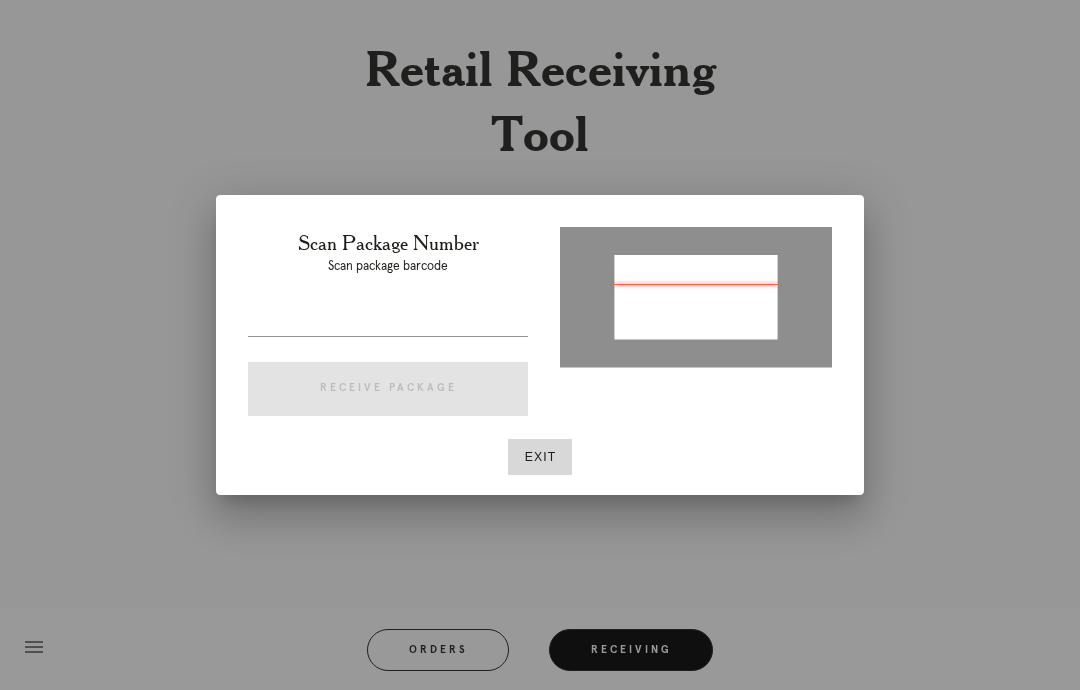 type on "P669798639864964" 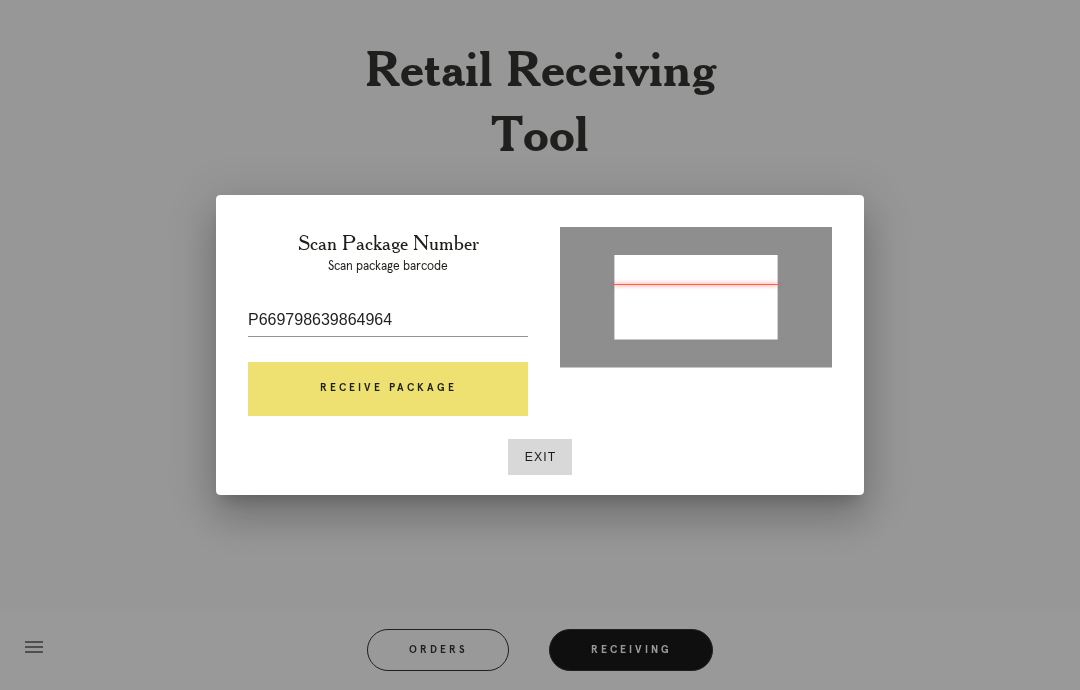 click on "Receive Package" at bounding box center [388, 389] 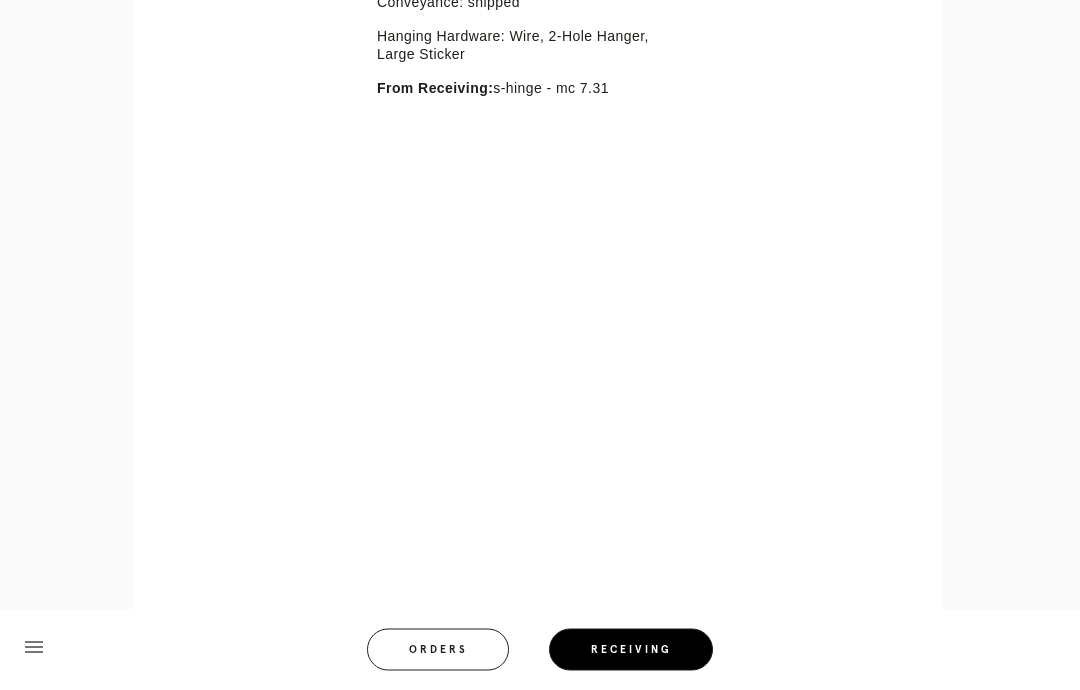 scroll, scrollTop: 742, scrollLeft: 0, axis: vertical 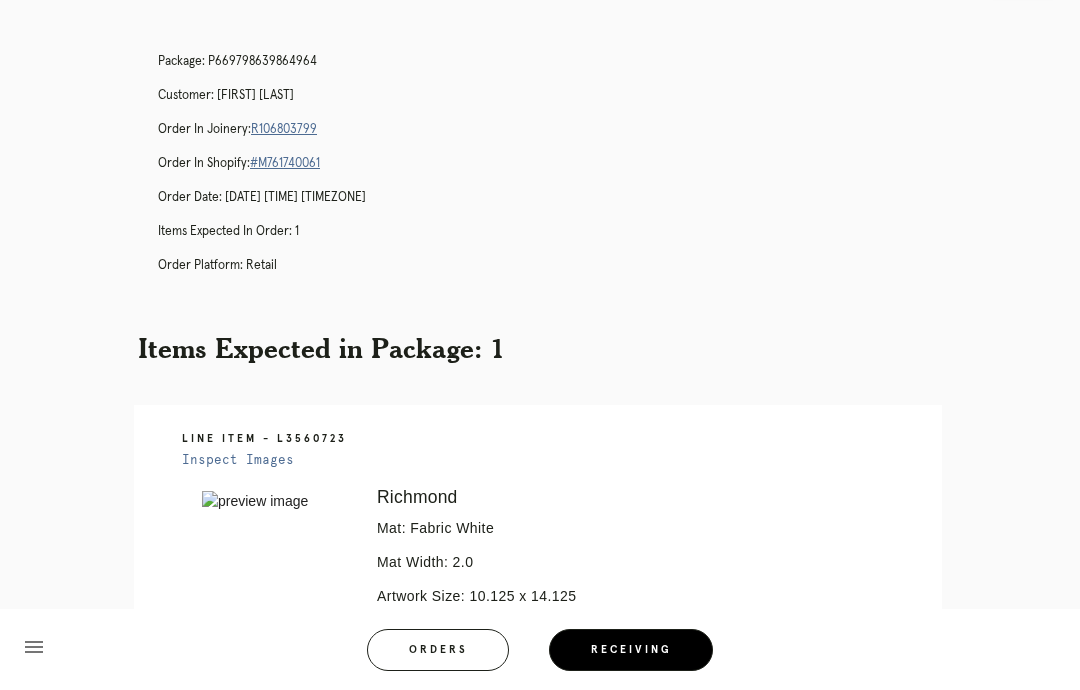 click on "Orders" at bounding box center (438, 650) 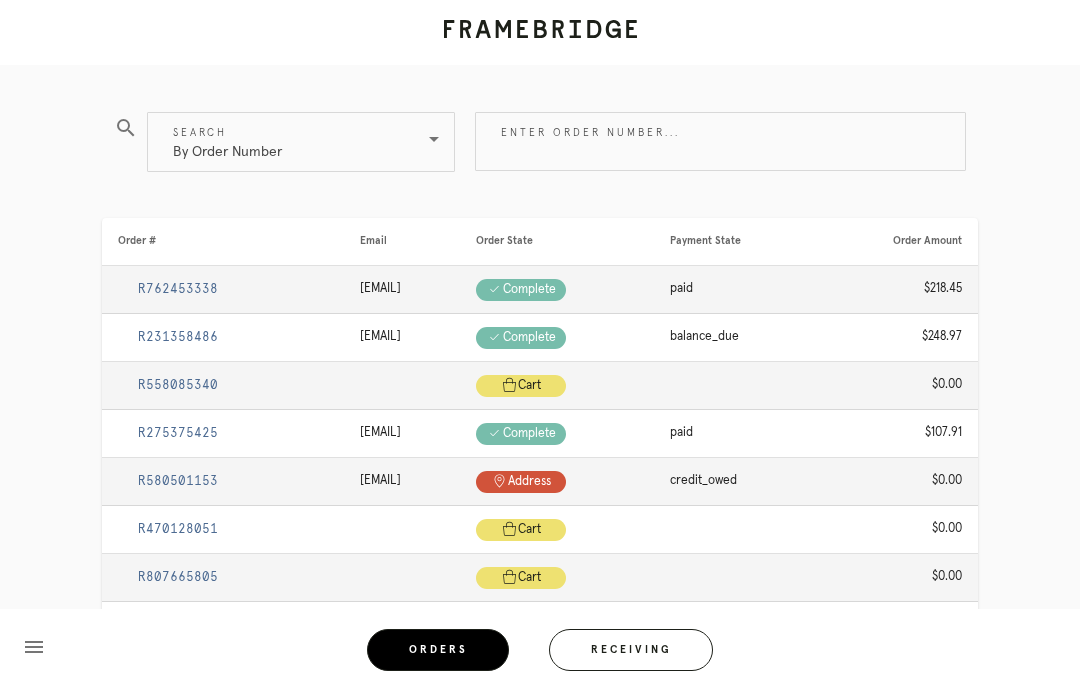 click on "Receiving" at bounding box center (631, 650) 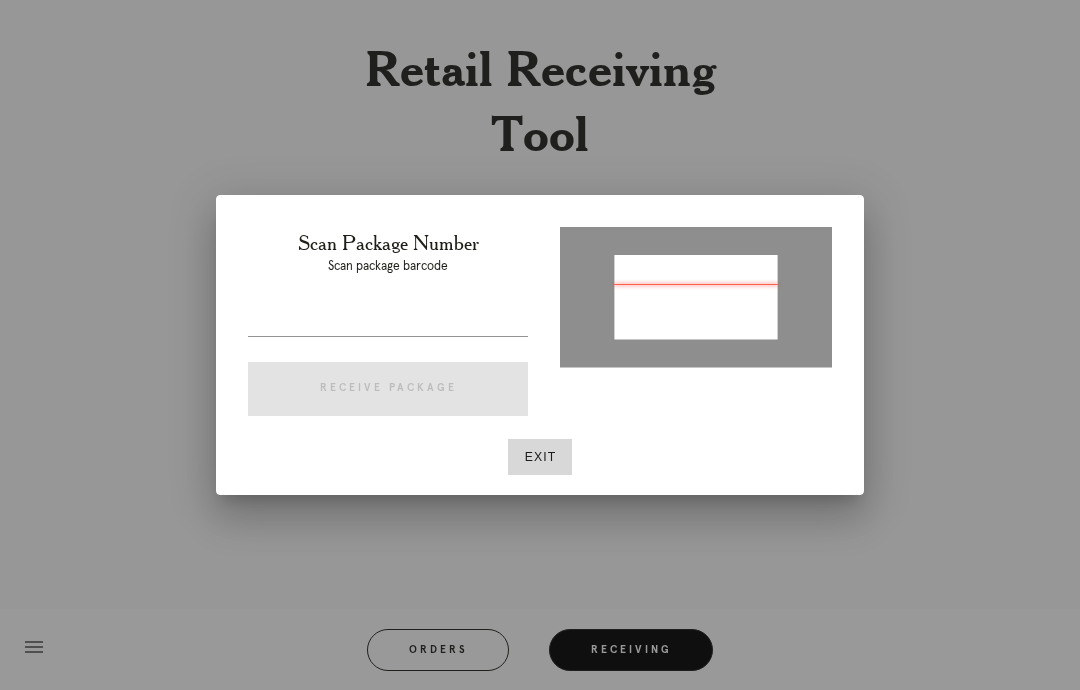 type on "P752498344955907" 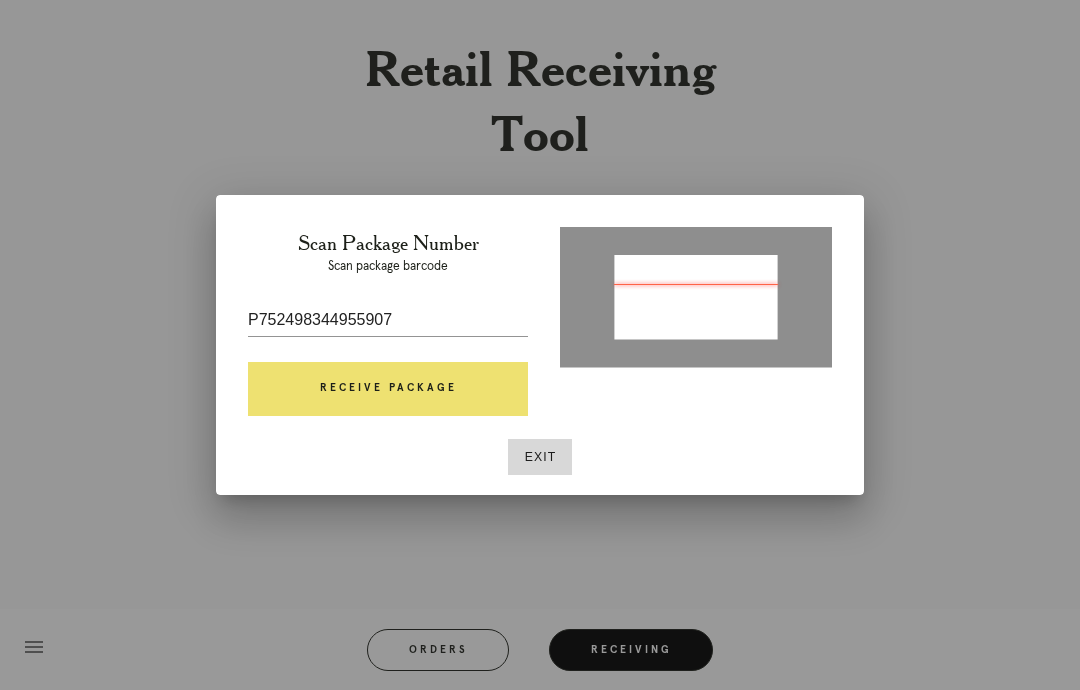 click on "Receive Package" at bounding box center (388, 389) 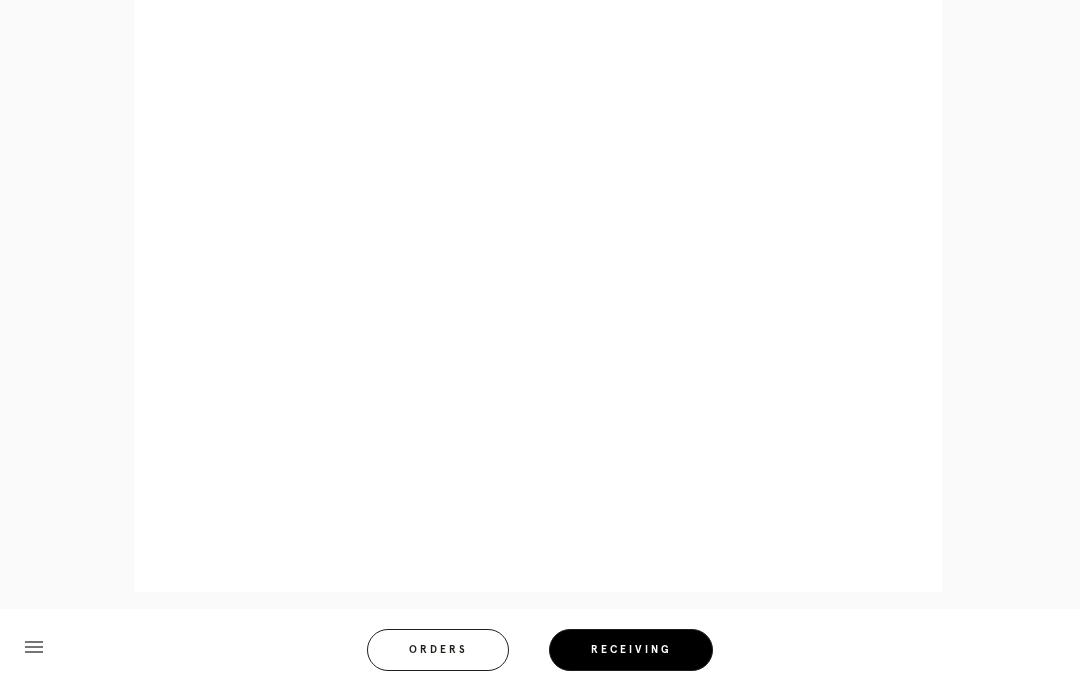 scroll, scrollTop: 944, scrollLeft: 0, axis: vertical 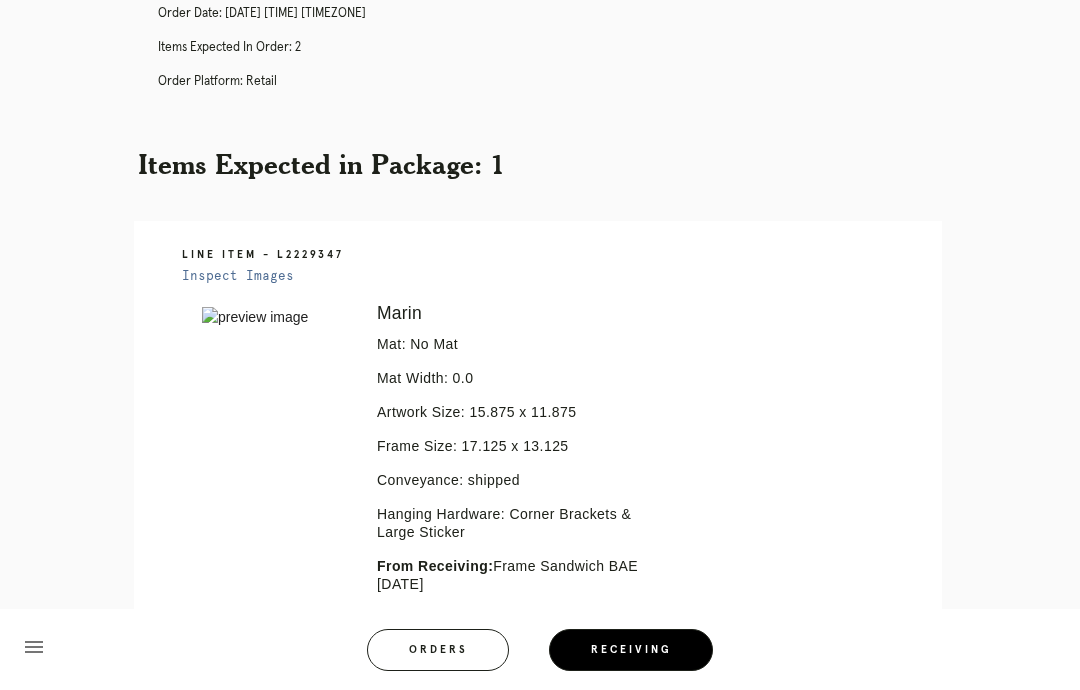 click on "Receiving" at bounding box center [631, 650] 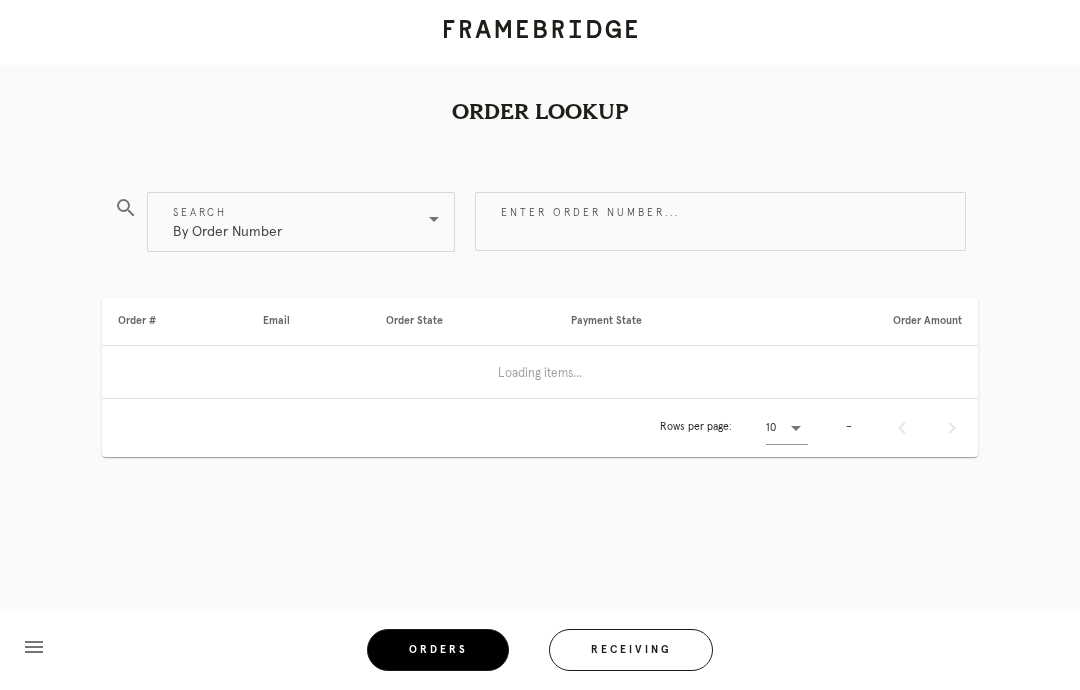 scroll, scrollTop: 80, scrollLeft: 0, axis: vertical 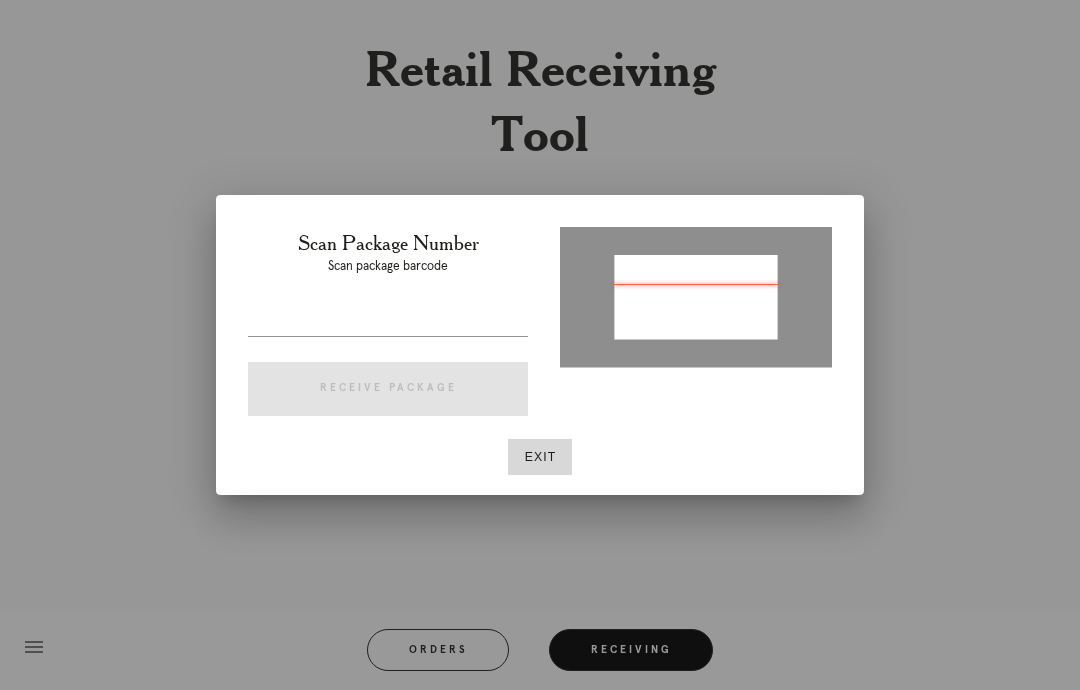 type on "P199261278820677" 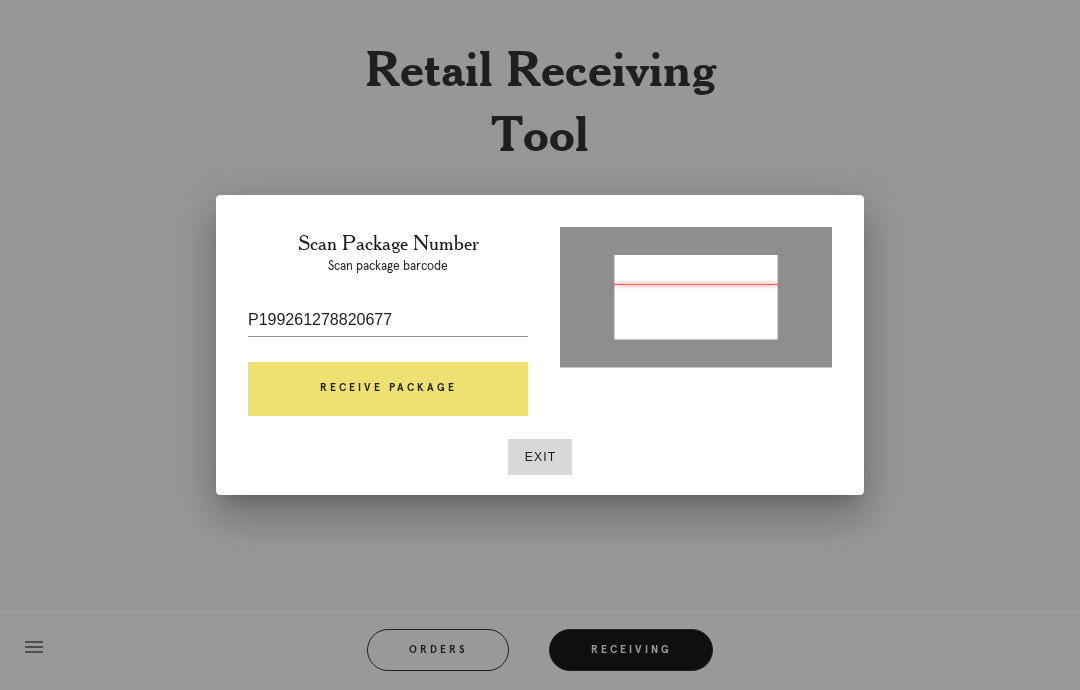 click on "Receive Package" at bounding box center (388, 389) 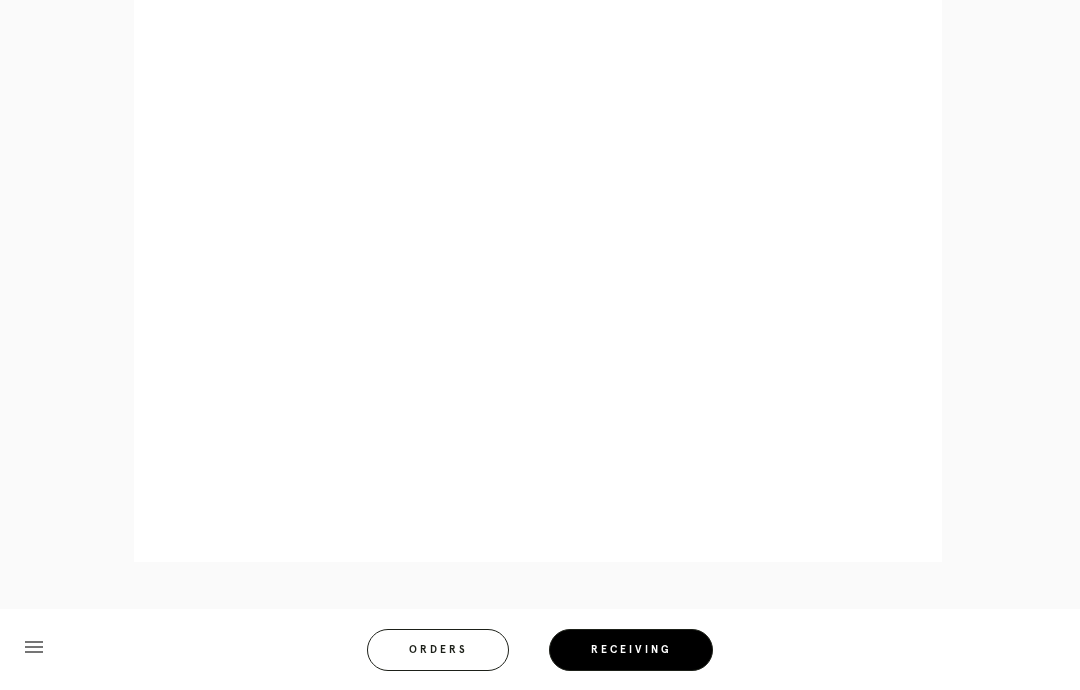 scroll, scrollTop: 893, scrollLeft: 0, axis: vertical 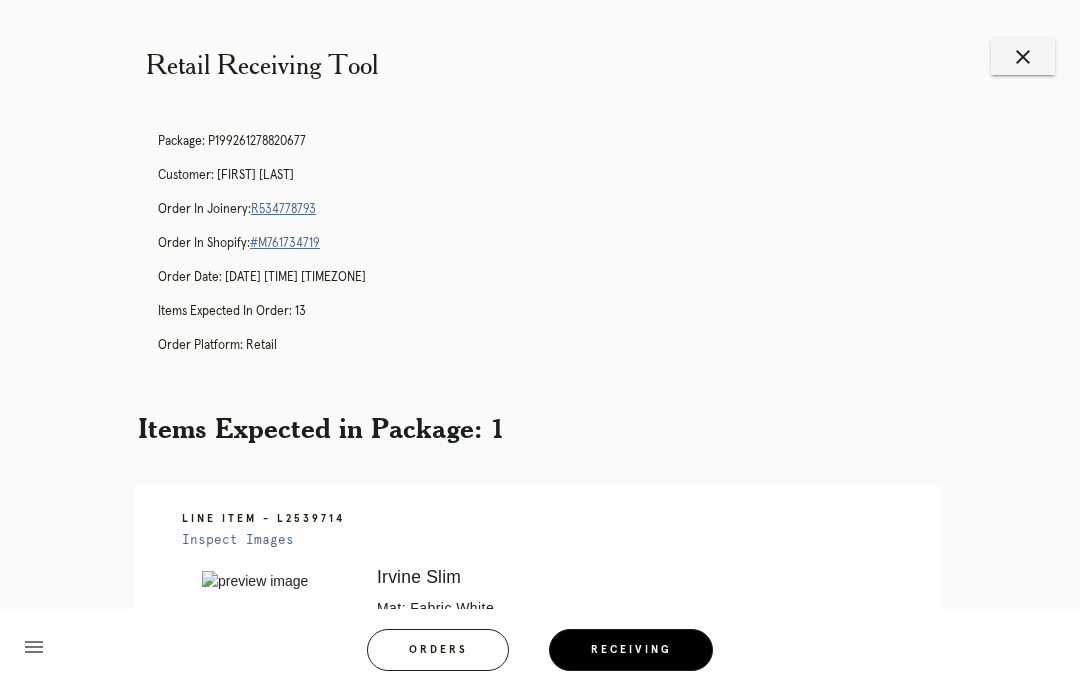 click on "Orders" at bounding box center [438, 650] 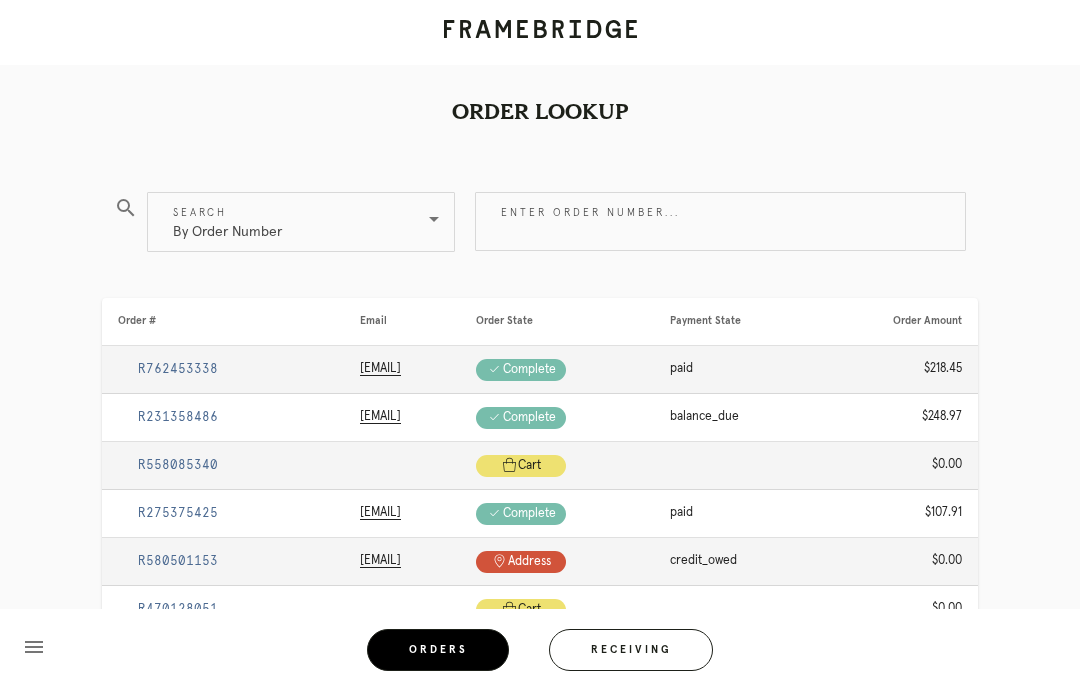click on "Receiving" at bounding box center [631, 650] 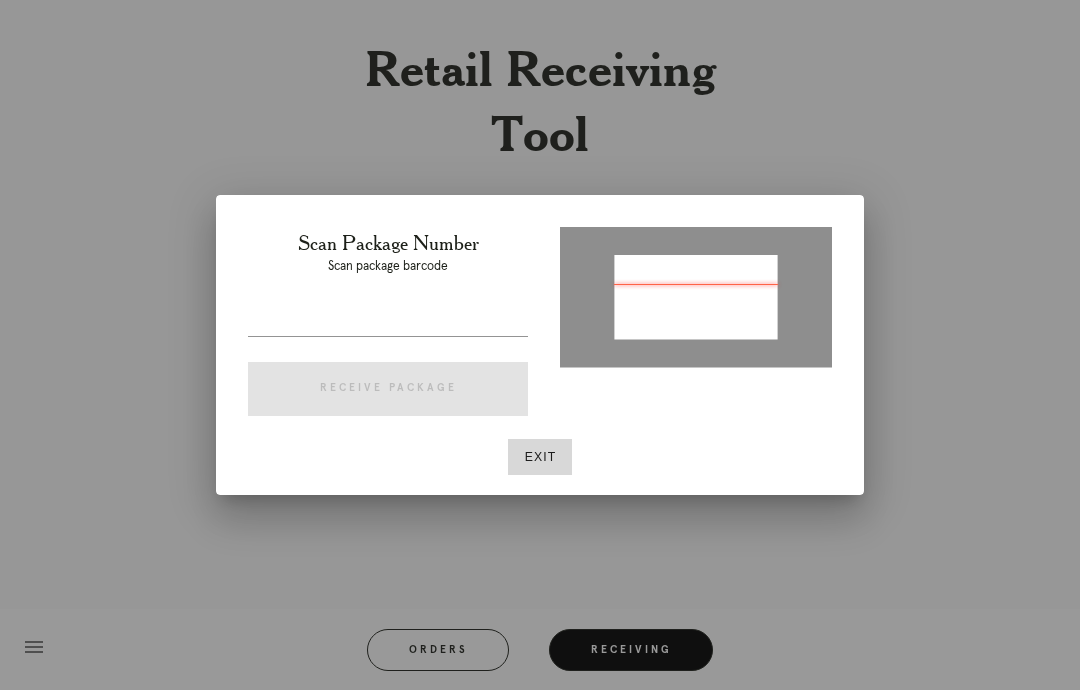 type on "P992947468331227" 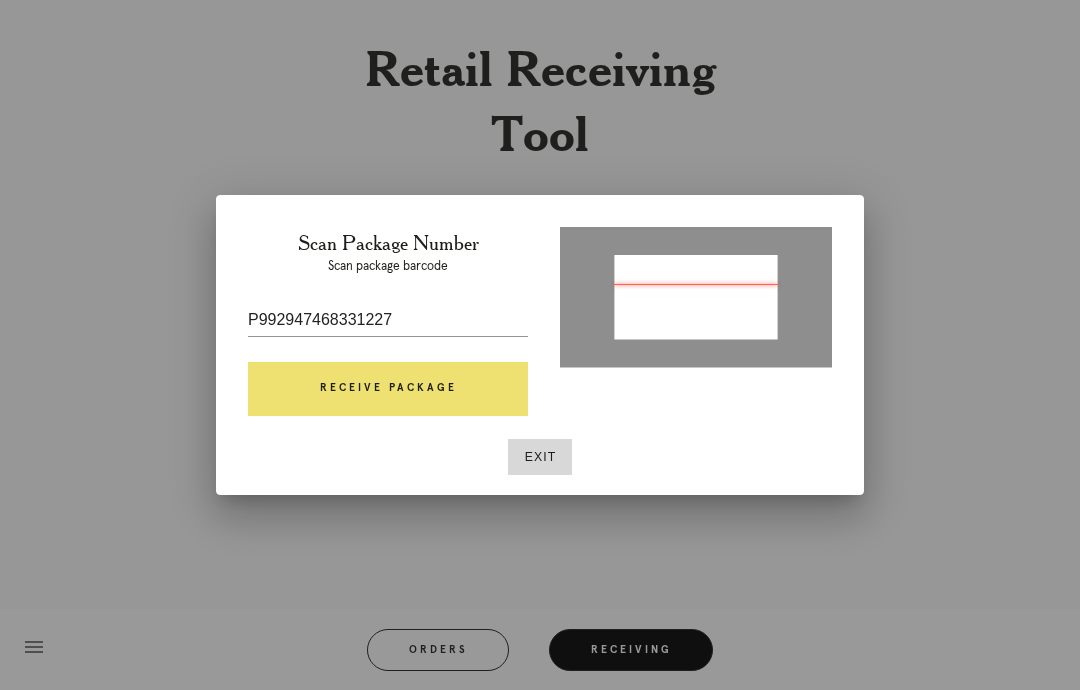 click on "Receive Package" at bounding box center [388, 389] 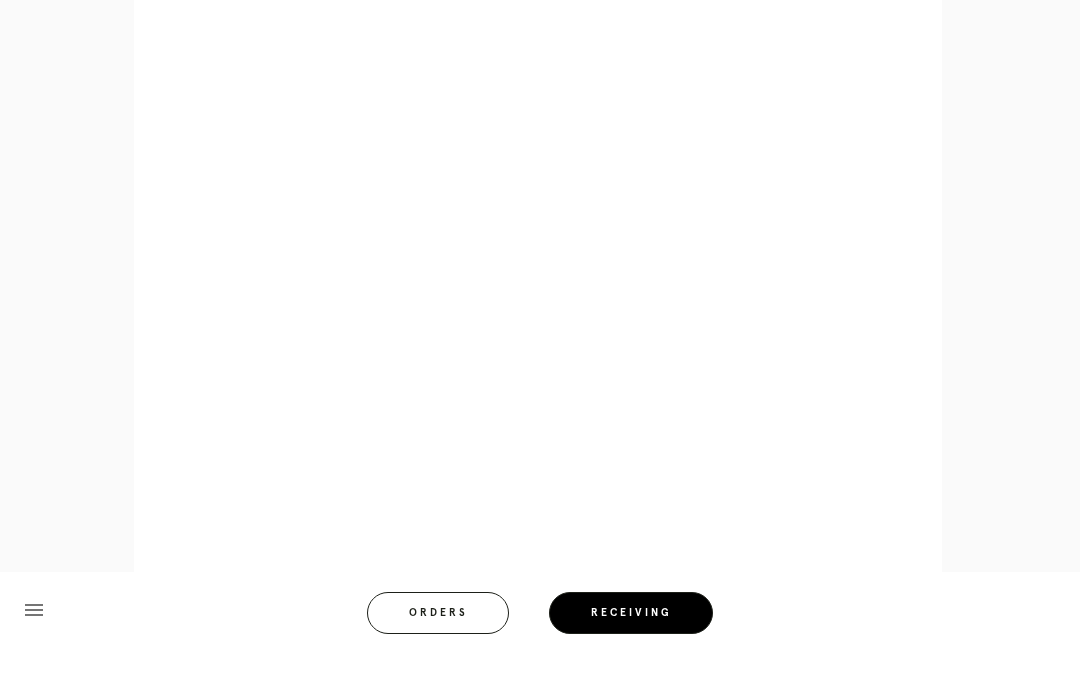 scroll, scrollTop: 973, scrollLeft: 0, axis: vertical 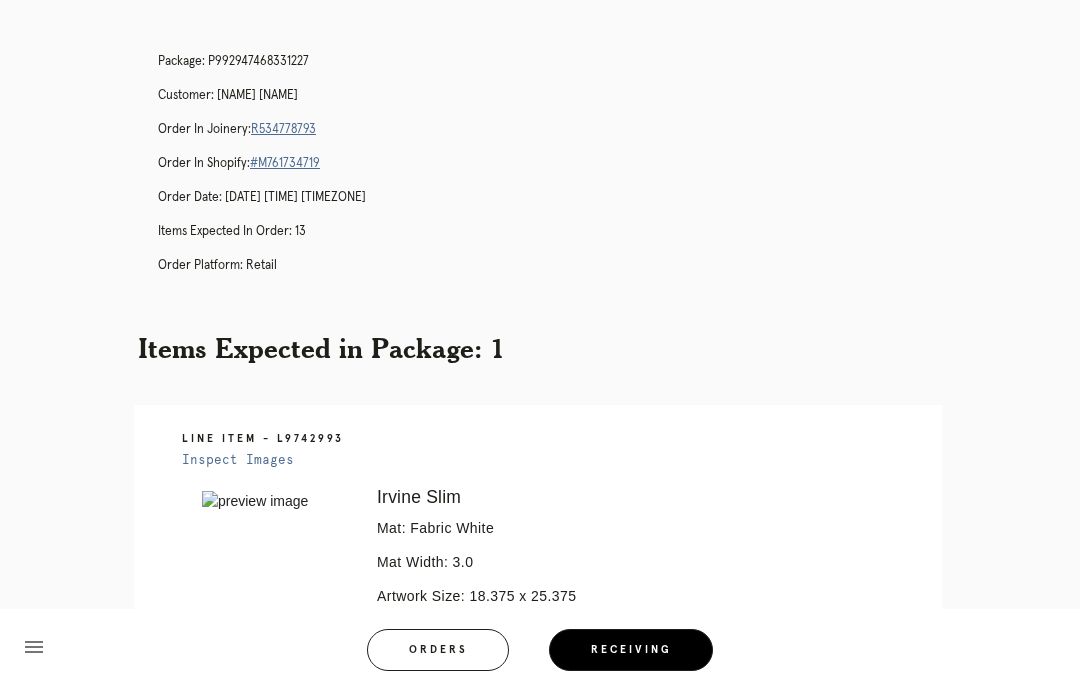 click on "menu
Orders
Receiving" at bounding box center [540, 649] 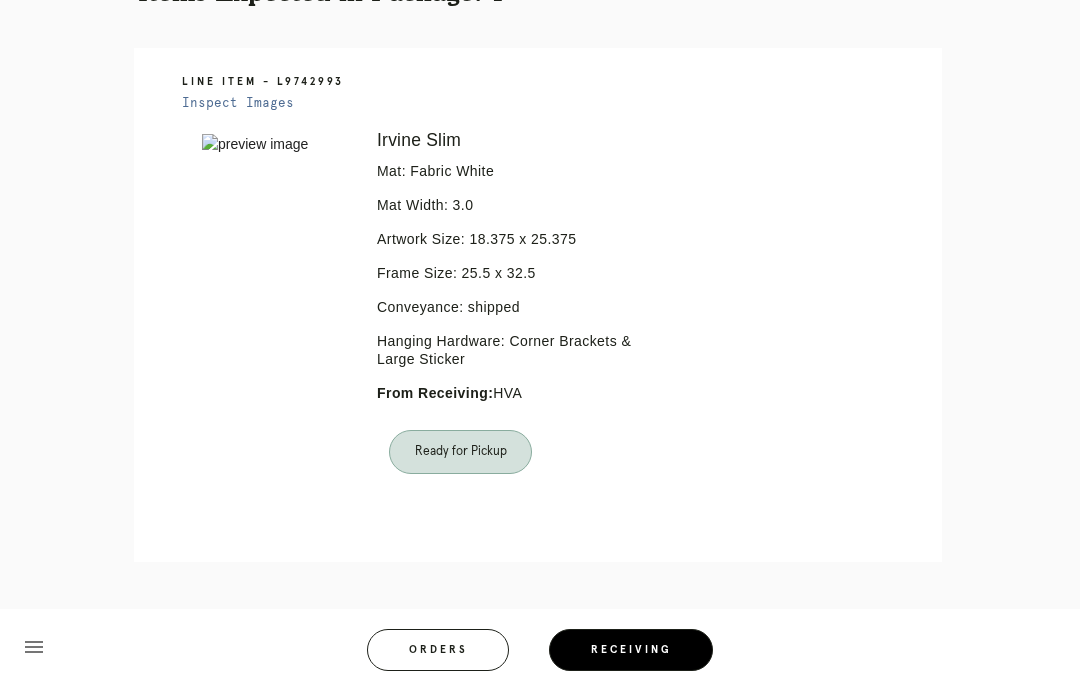 click on "Orders" at bounding box center (438, 650) 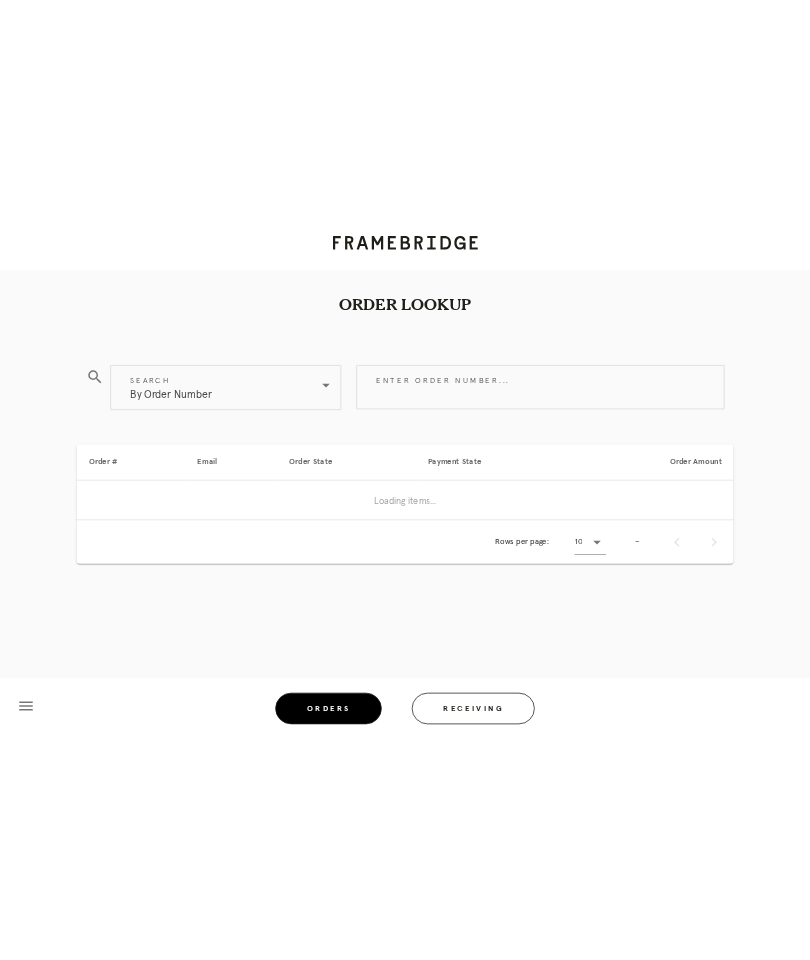 scroll, scrollTop: 80, scrollLeft: 0, axis: vertical 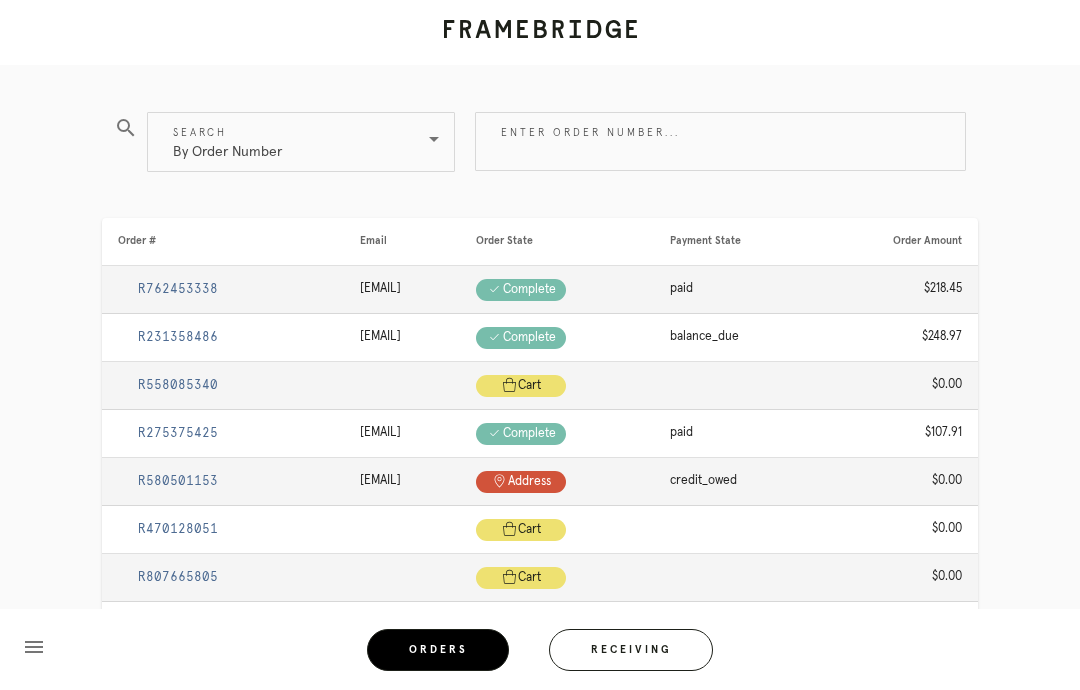 click on "Receiving" at bounding box center (631, 650) 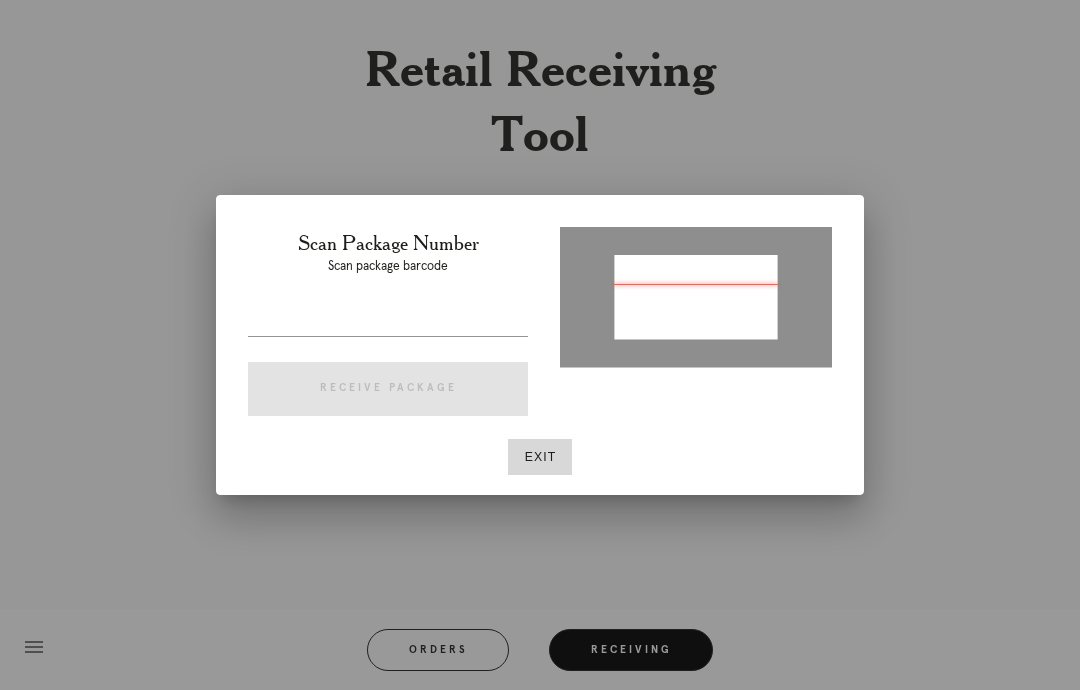 type on "P234295241521894" 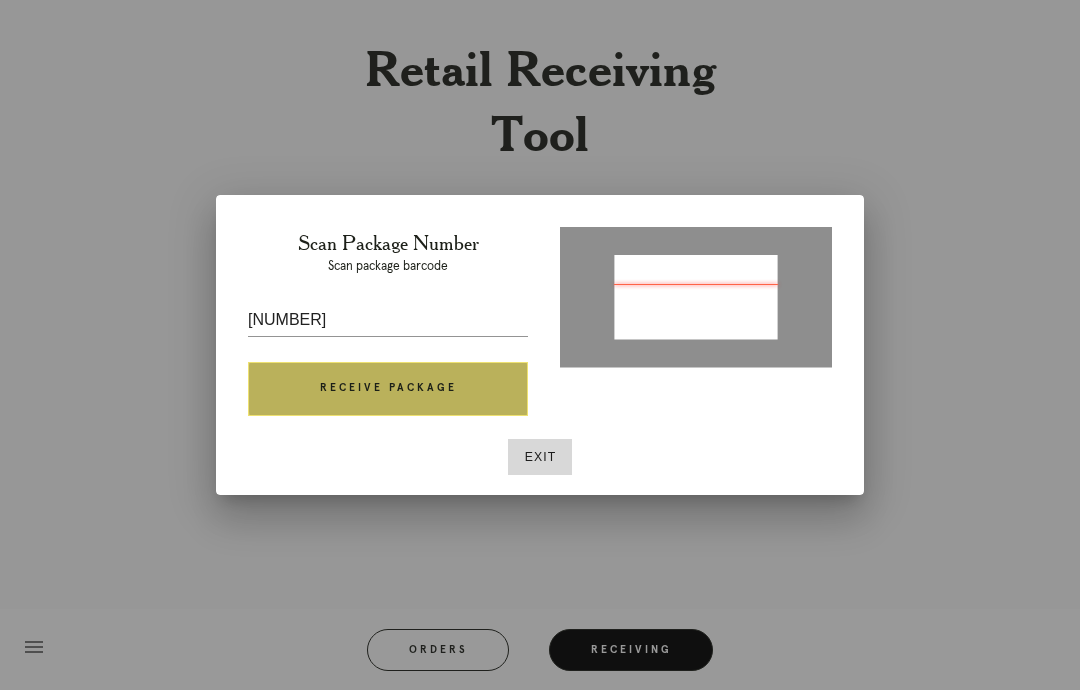 click on "Receive Package" at bounding box center (388, 389) 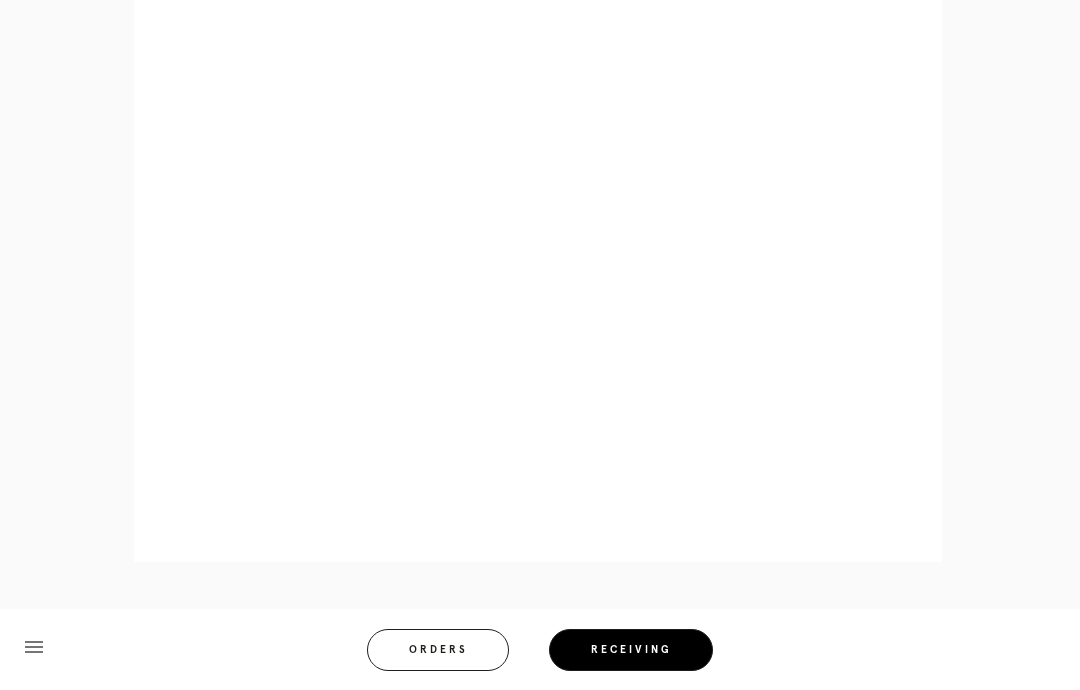 scroll, scrollTop: 893, scrollLeft: 0, axis: vertical 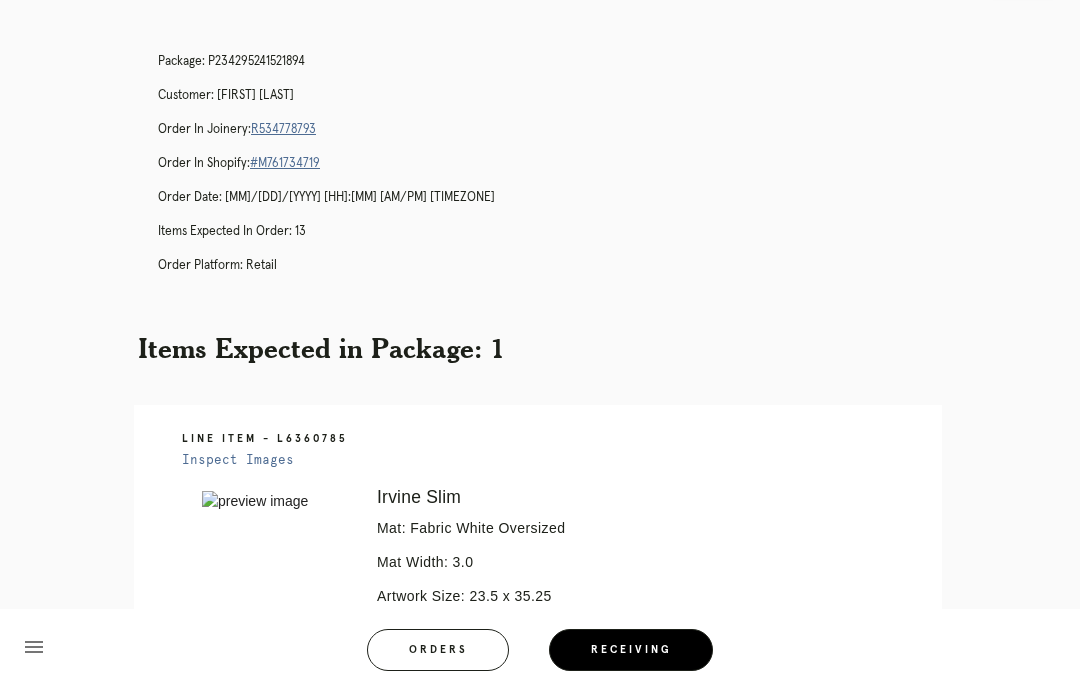 click on "Orders" at bounding box center [438, 650] 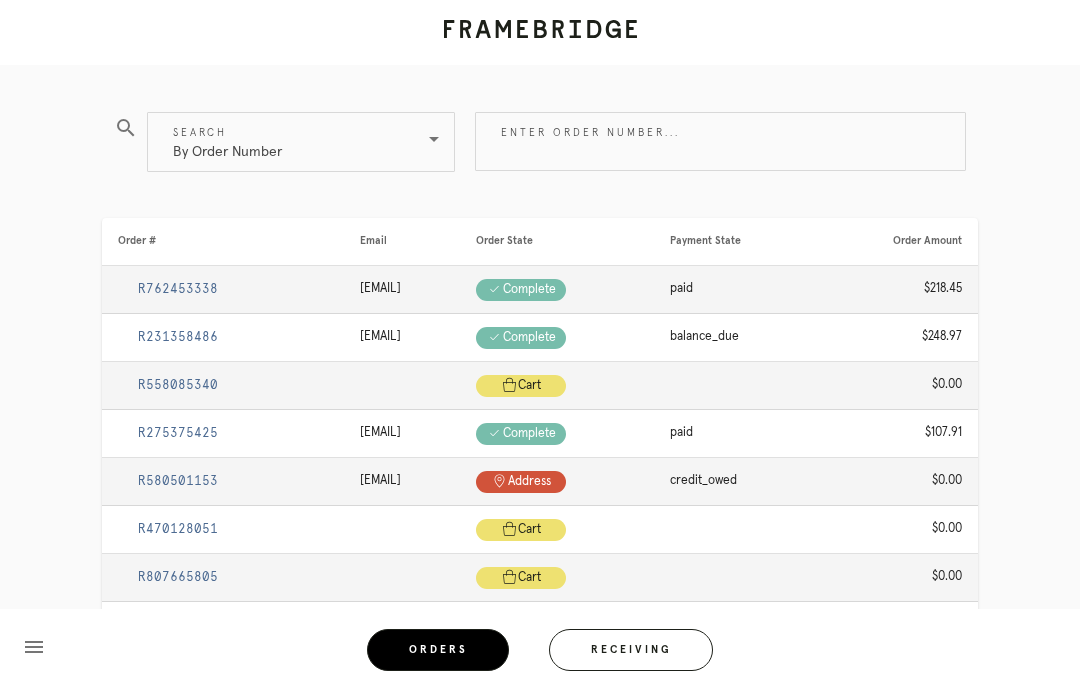 click on "Receiving" at bounding box center [631, 650] 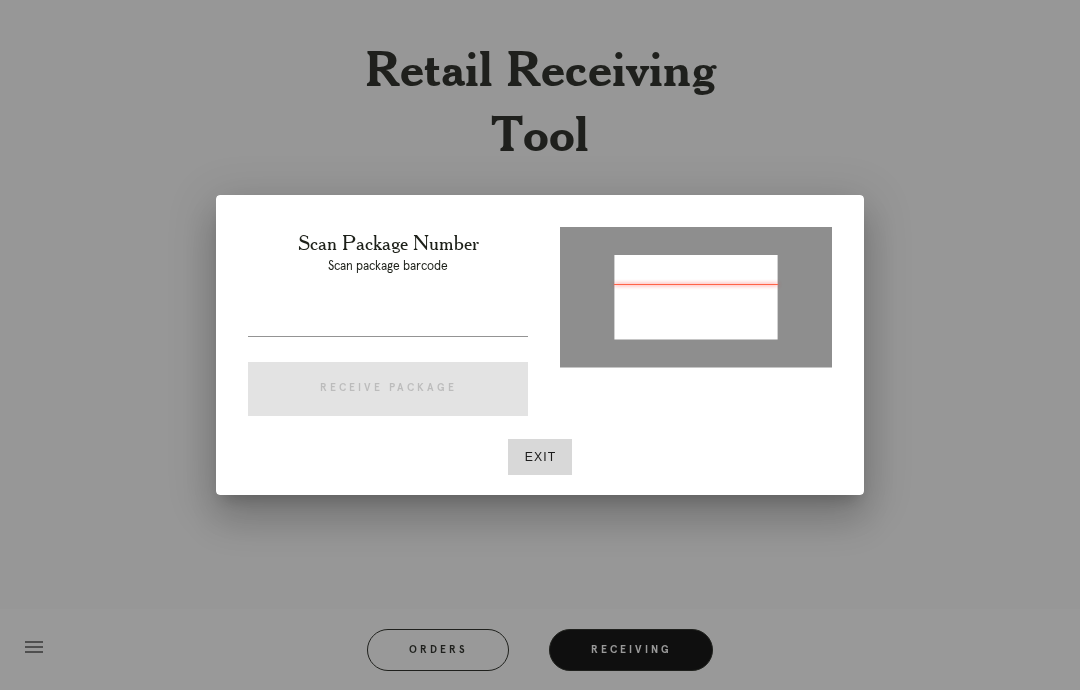 type on "P323771949229049" 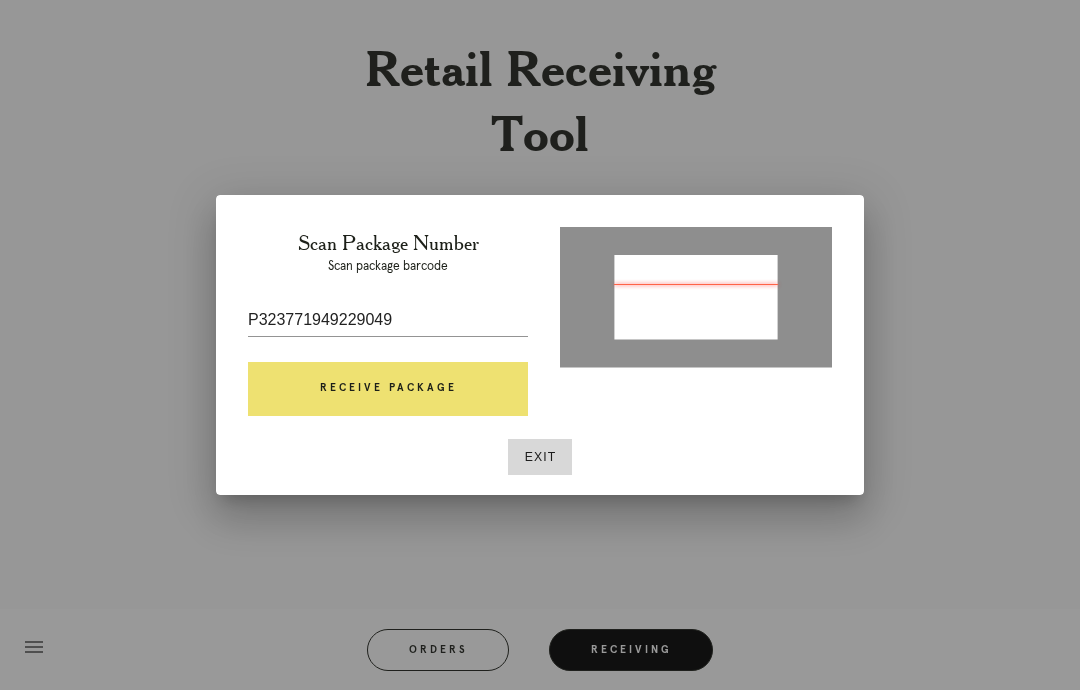 click on "Receive Package" at bounding box center [388, 389] 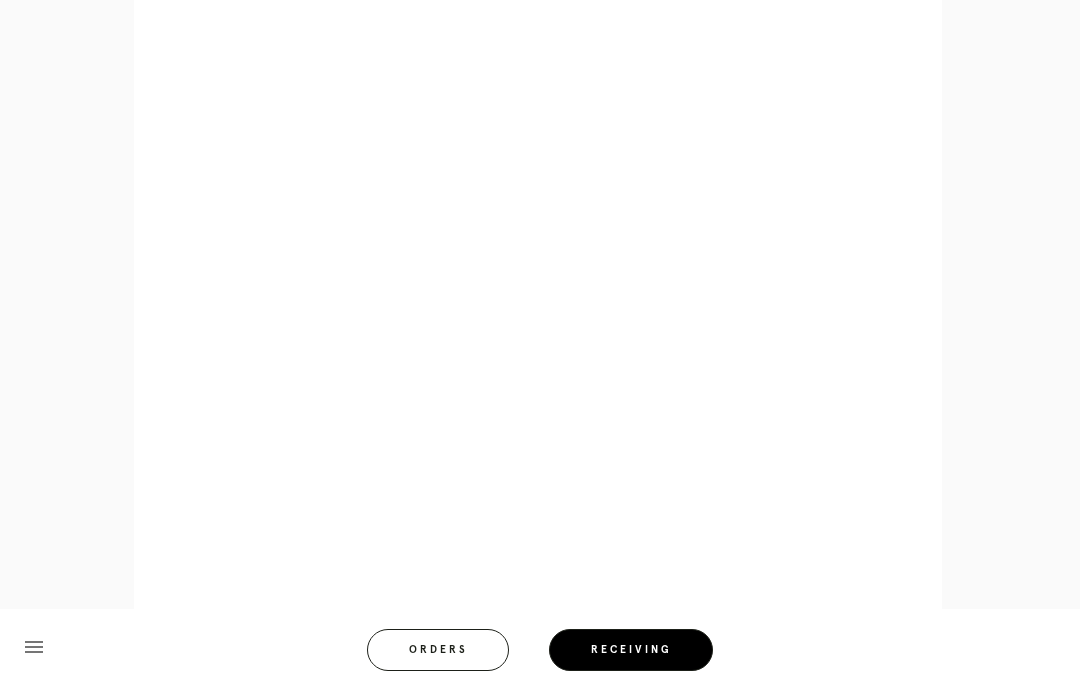 scroll, scrollTop: 893, scrollLeft: 0, axis: vertical 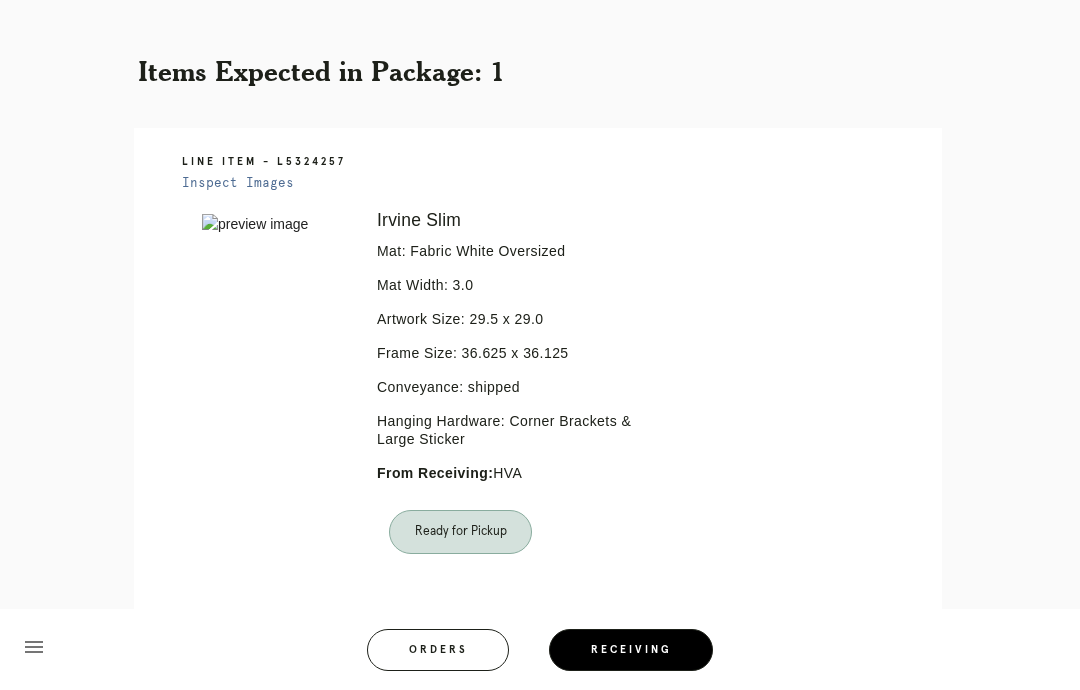 click on "Orders" at bounding box center (438, 650) 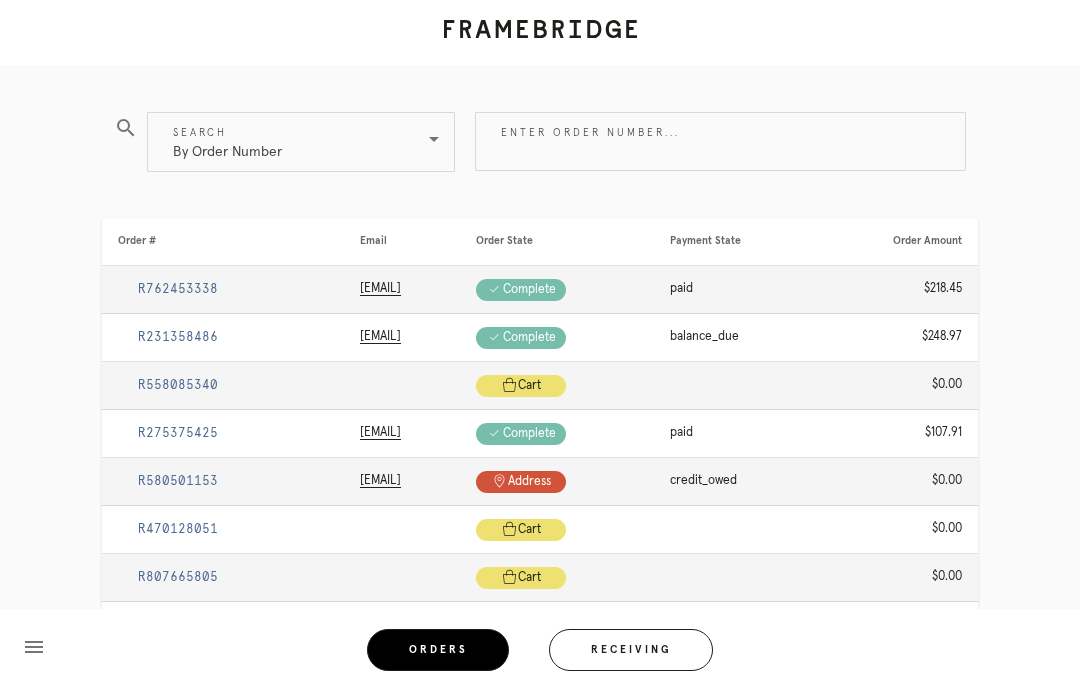 click on "Receiving" at bounding box center (631, 650) 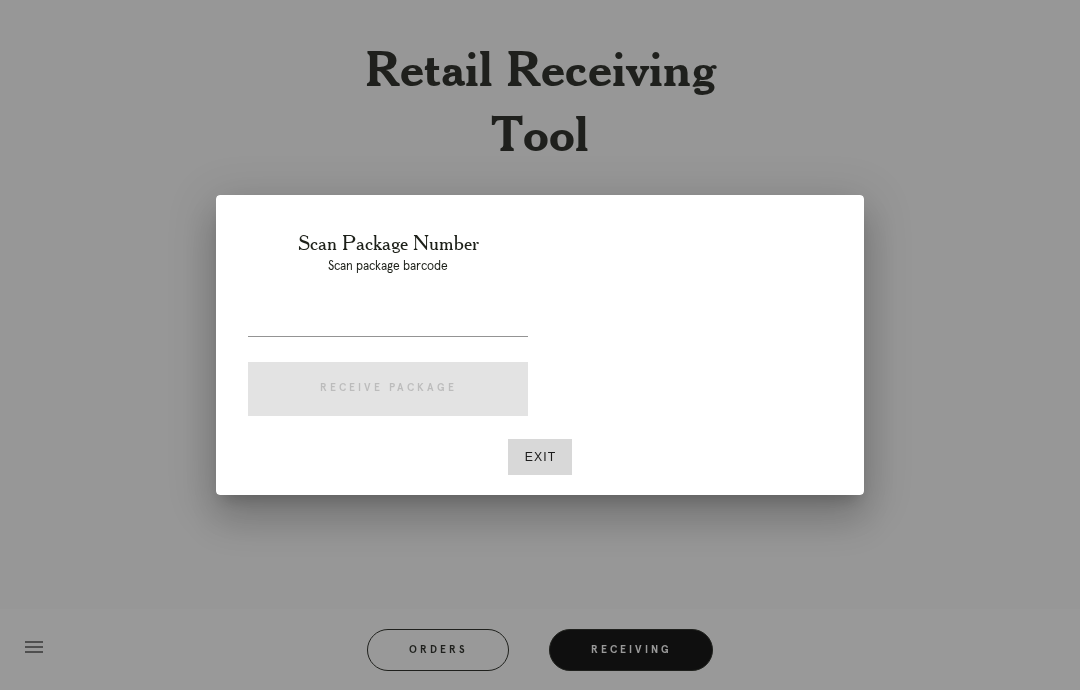scroll, scrollTop: 0, scrollLeft: 0, axis: both 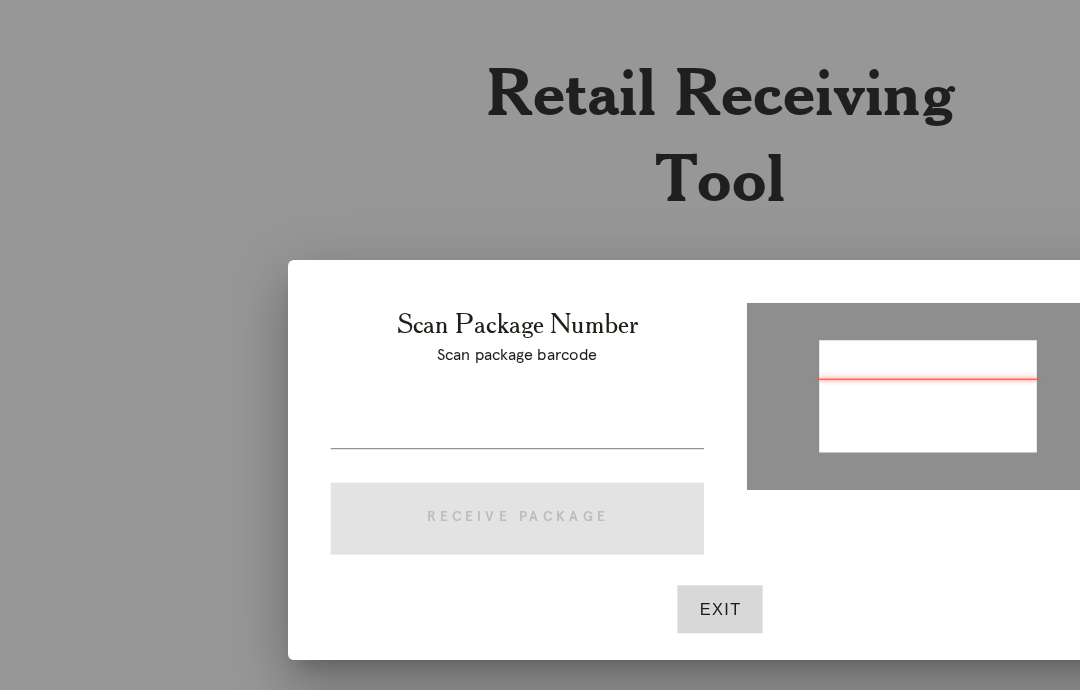 type on "P231440714855948" 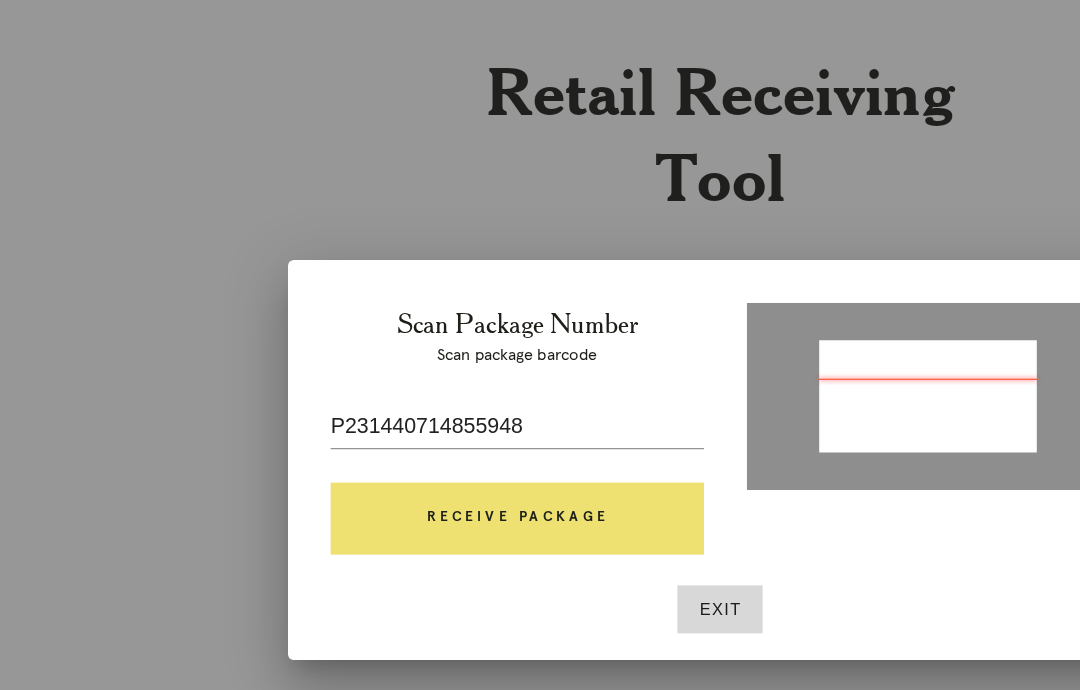 click on "Receive Package" at bounding box center (388, 389) 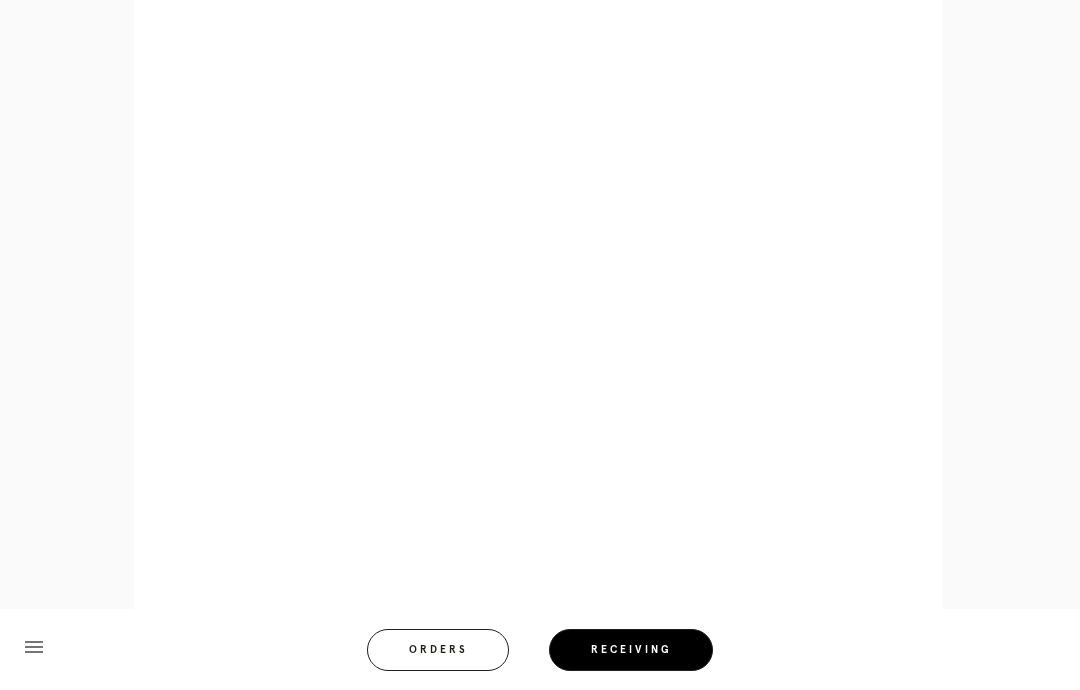 scroll, scrollTop: 893, scrollLeft: 0, axis: vertical 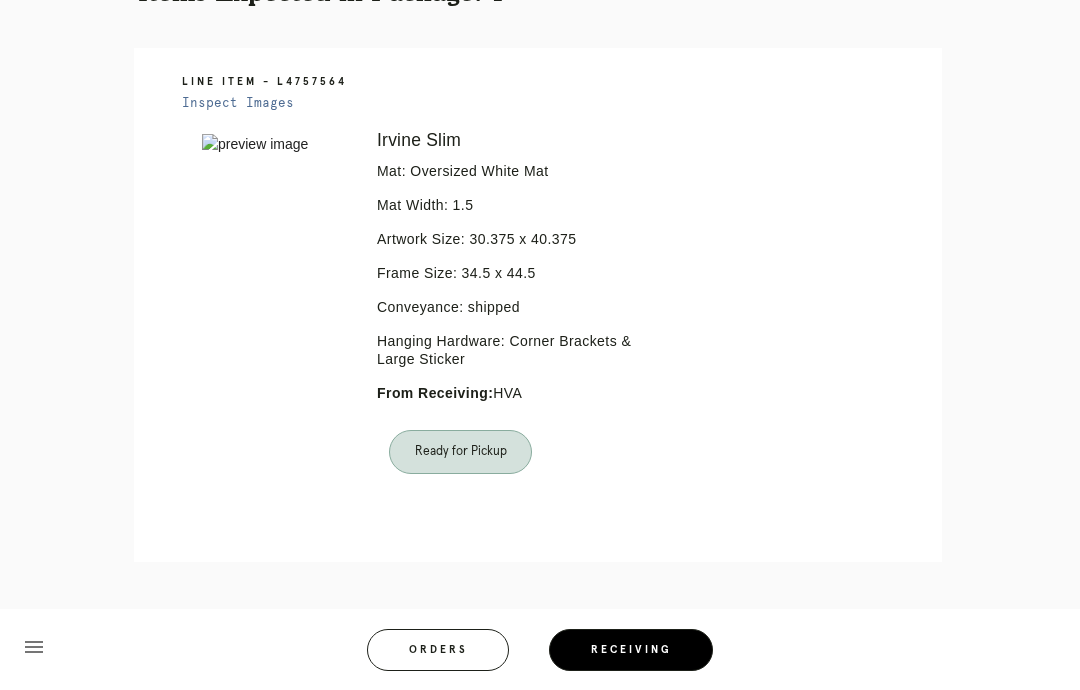 click on "Orders" at bounding box center [438, 650] 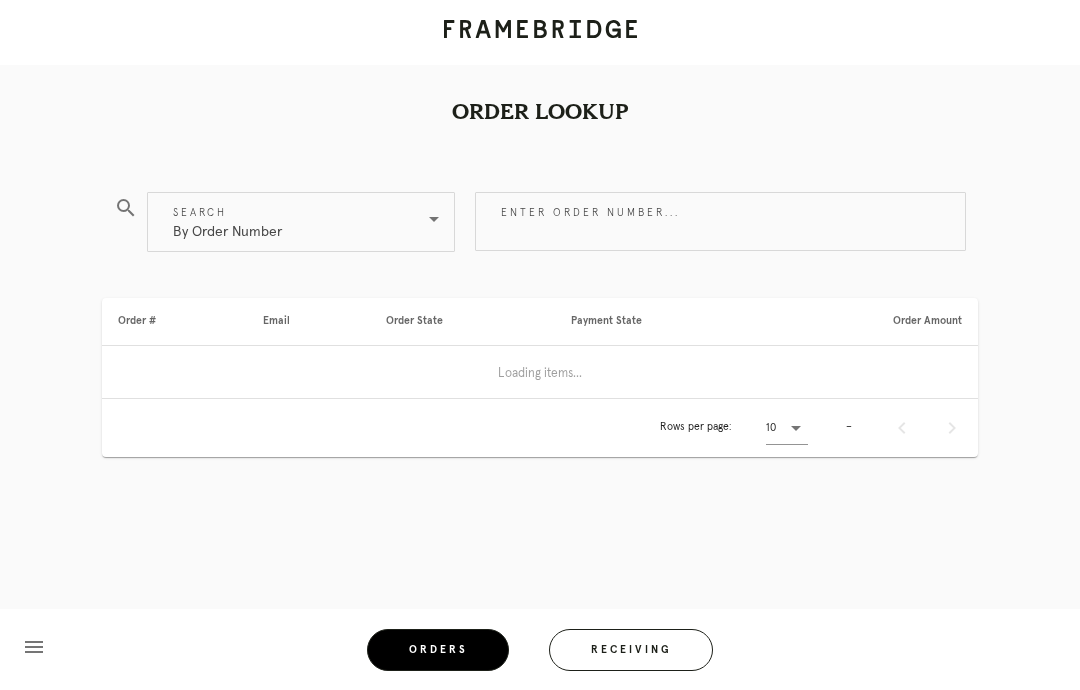 scroll, scrollTop: 80, scrollLeft: 0, axis: vertical 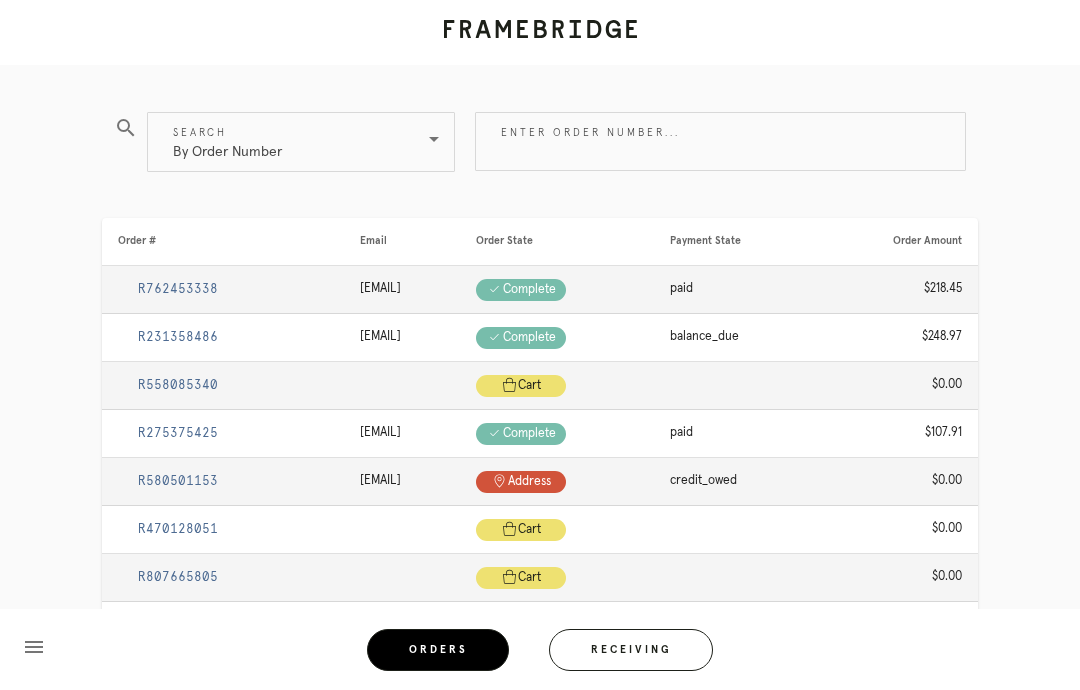 click on "Receiving" at bounding box center [631, 650] 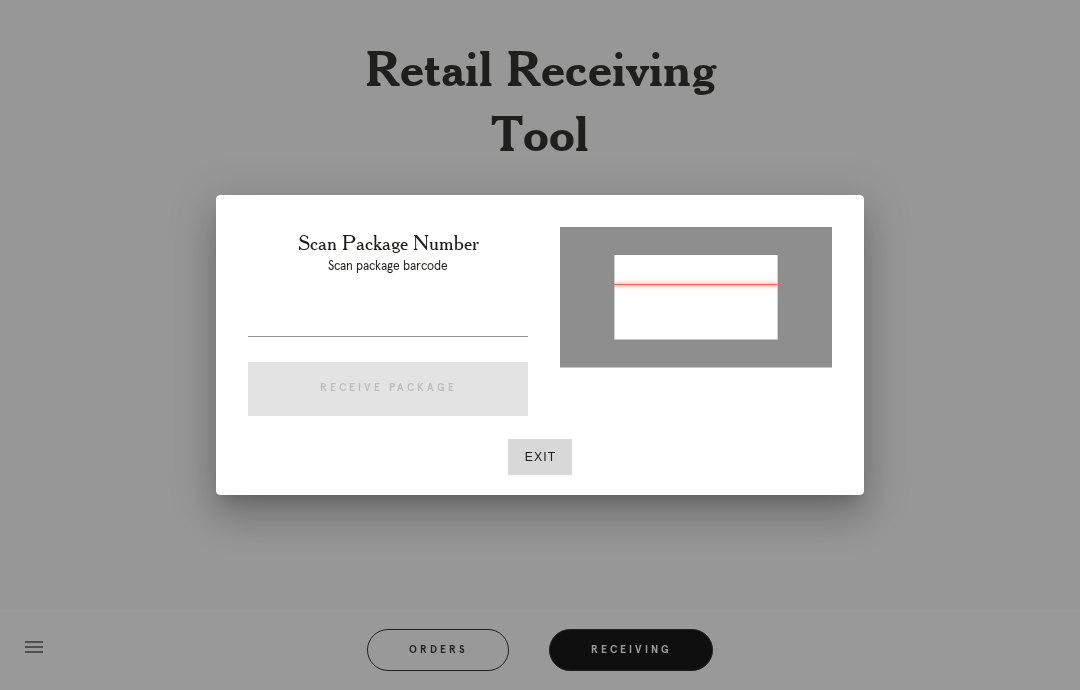 type on "P669080546672632" 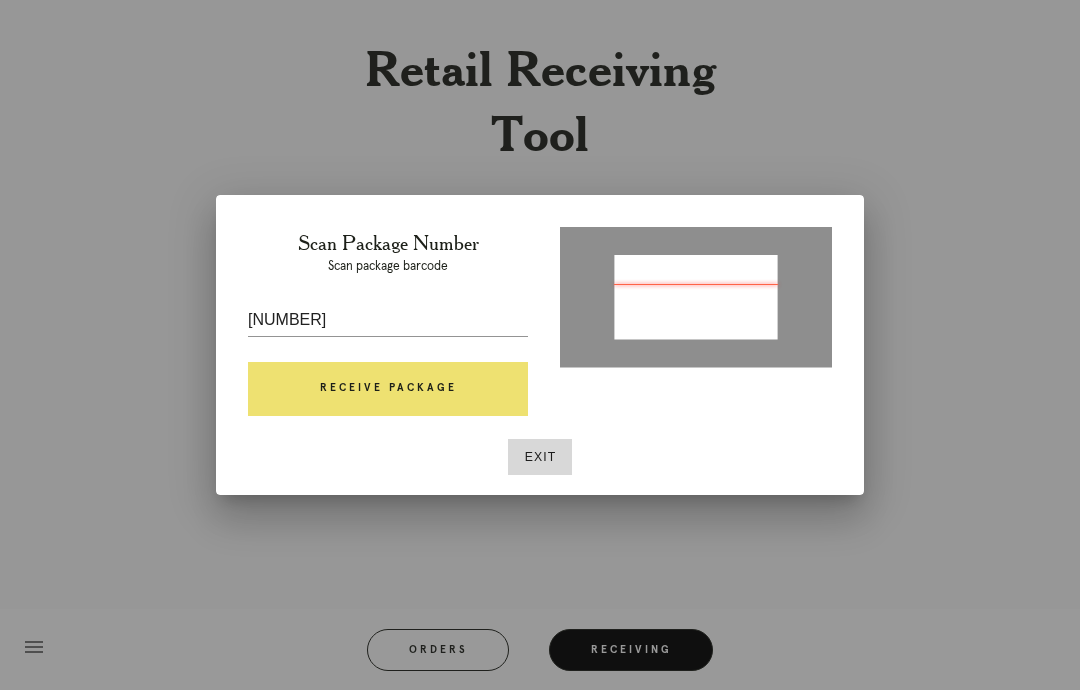 click on "Receive Package" at bounding box center [388, 389] 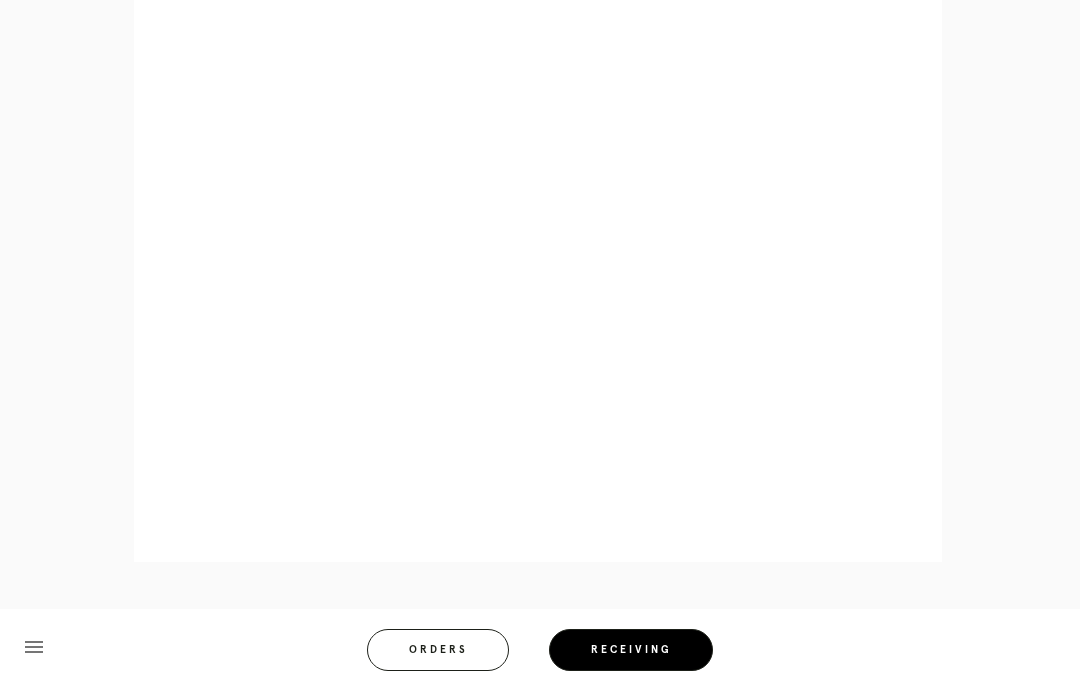 scroll, scrollTop: 1009, scrollLeft: 0, axis: vertical 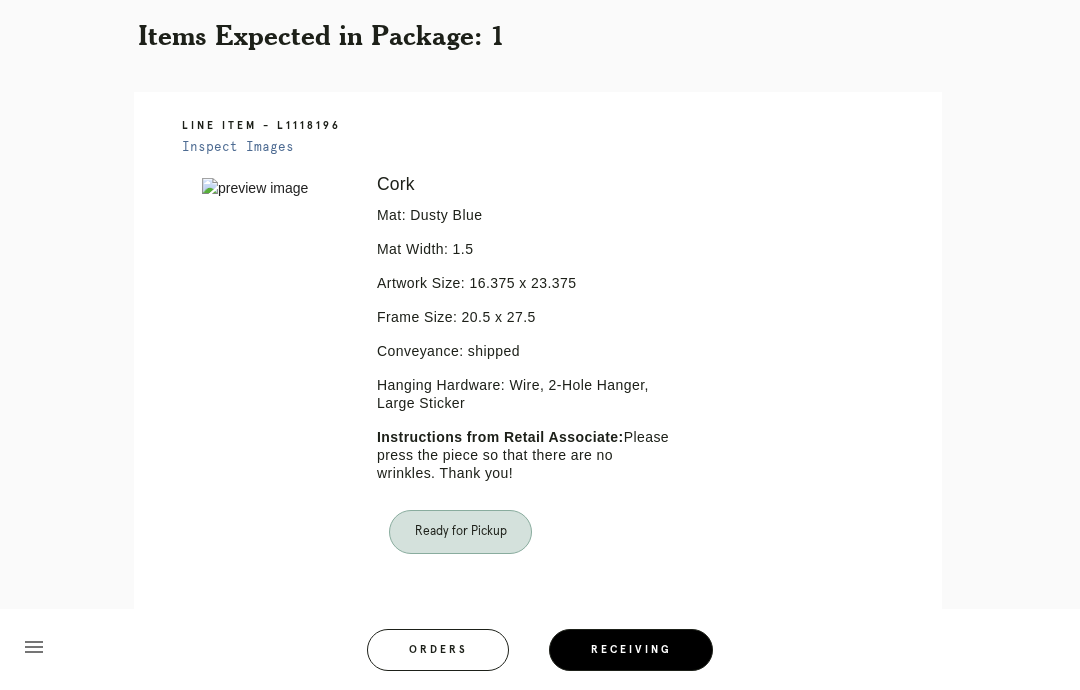click on "Orders" at bounding box center (438, 650) 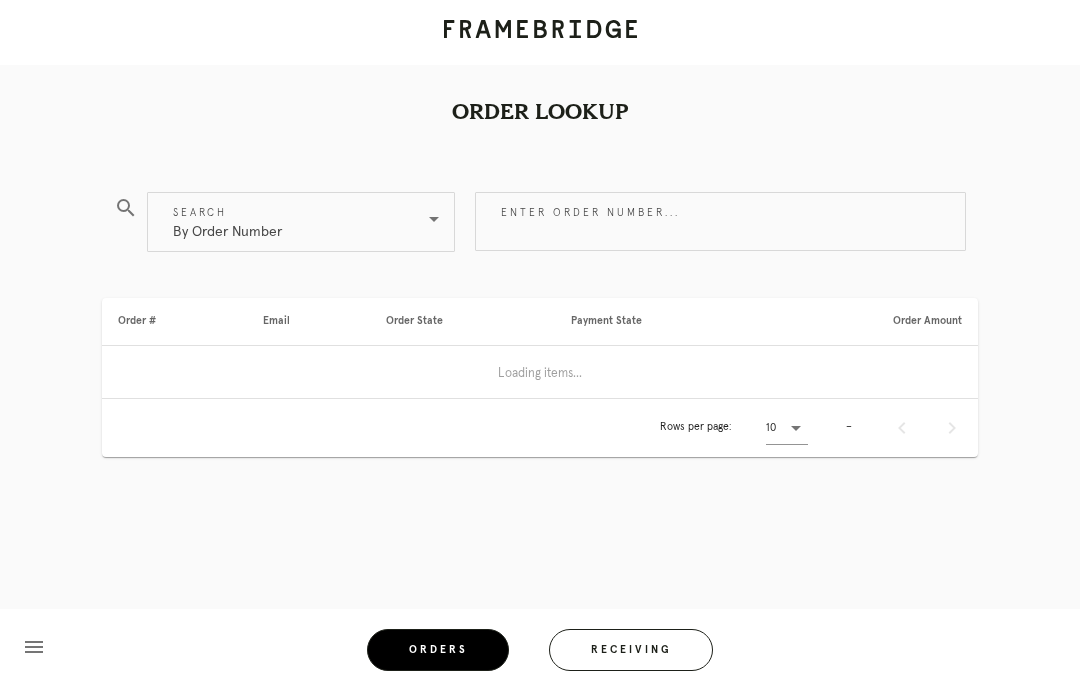scroll, scrollTop: 80, scrollLeft: 0, axis: vertical 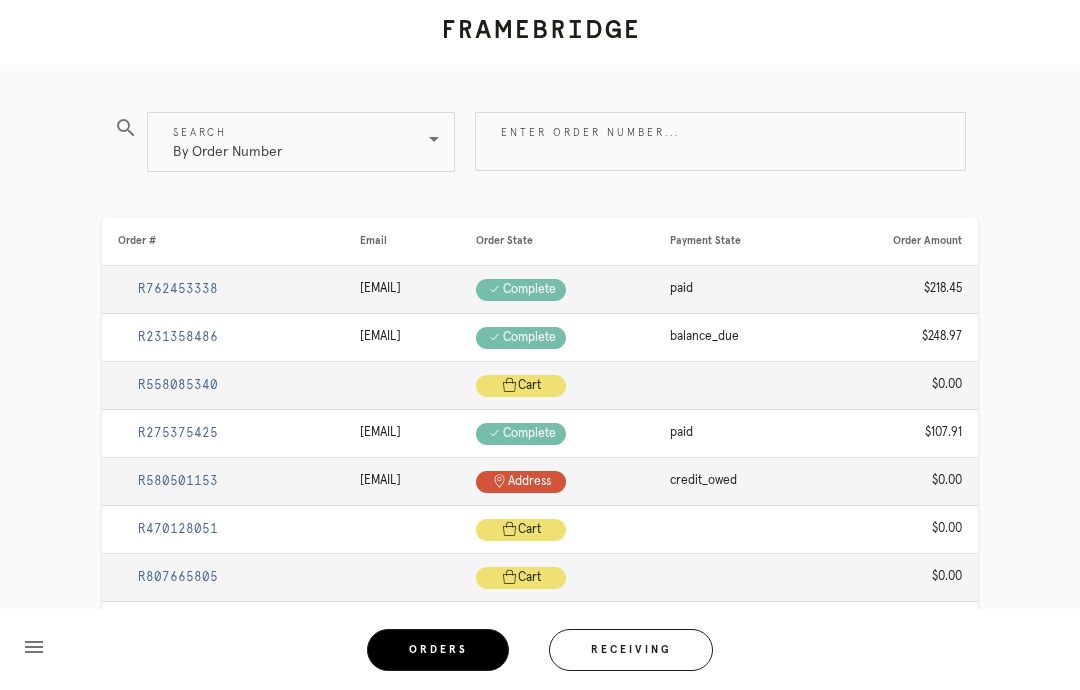 click on "Receiving" at bounding box center (631, 650) 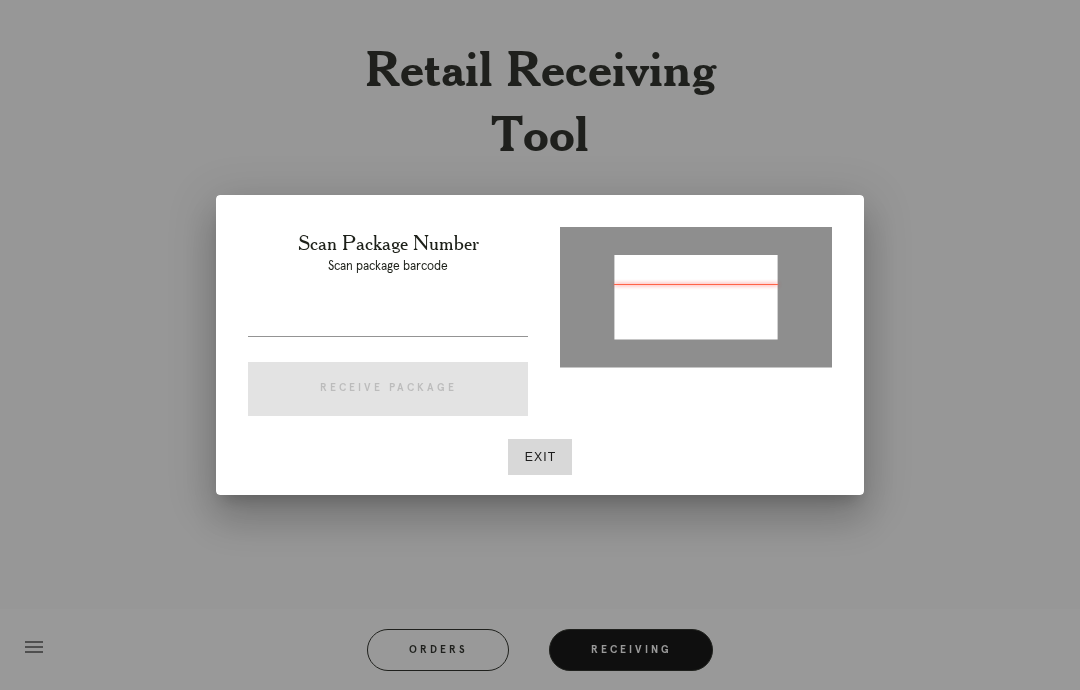 type on "[NUMBER]" 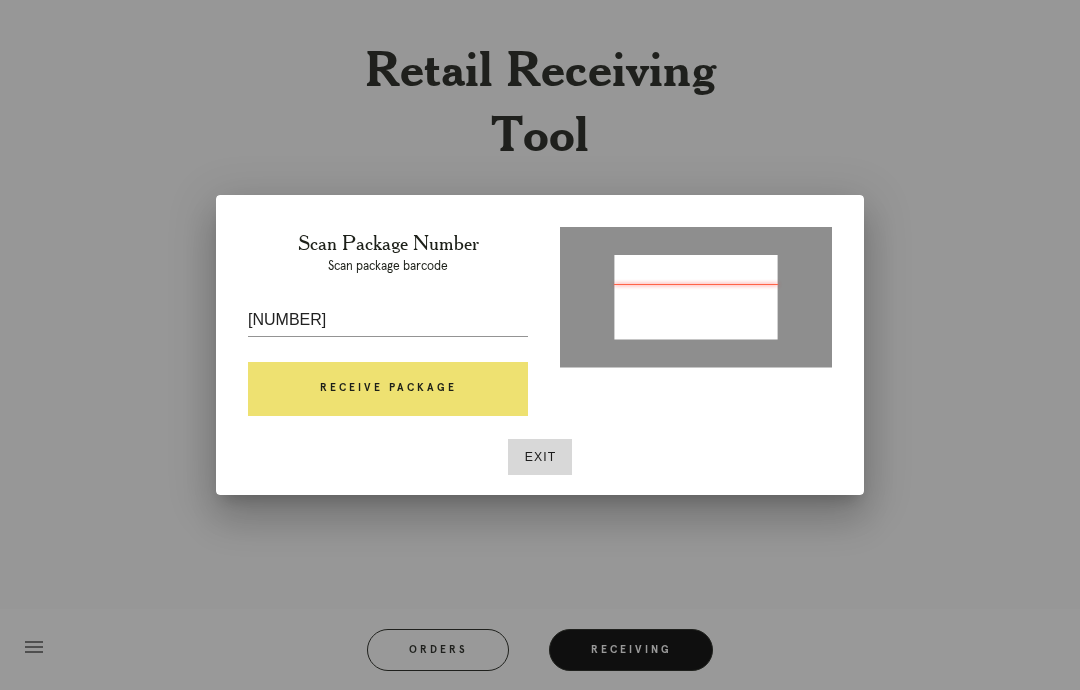 click on "Receive Package" at bounding box center [388, 389] 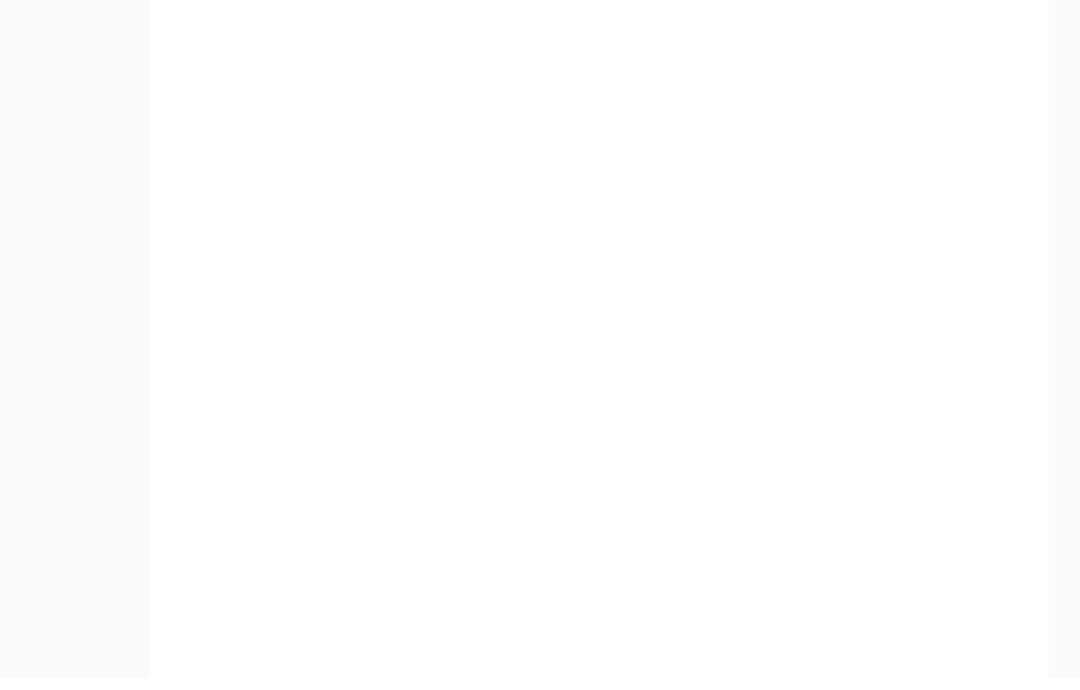scroll, scrollTop: 1025, scrollLeft: 0, axis: vertical 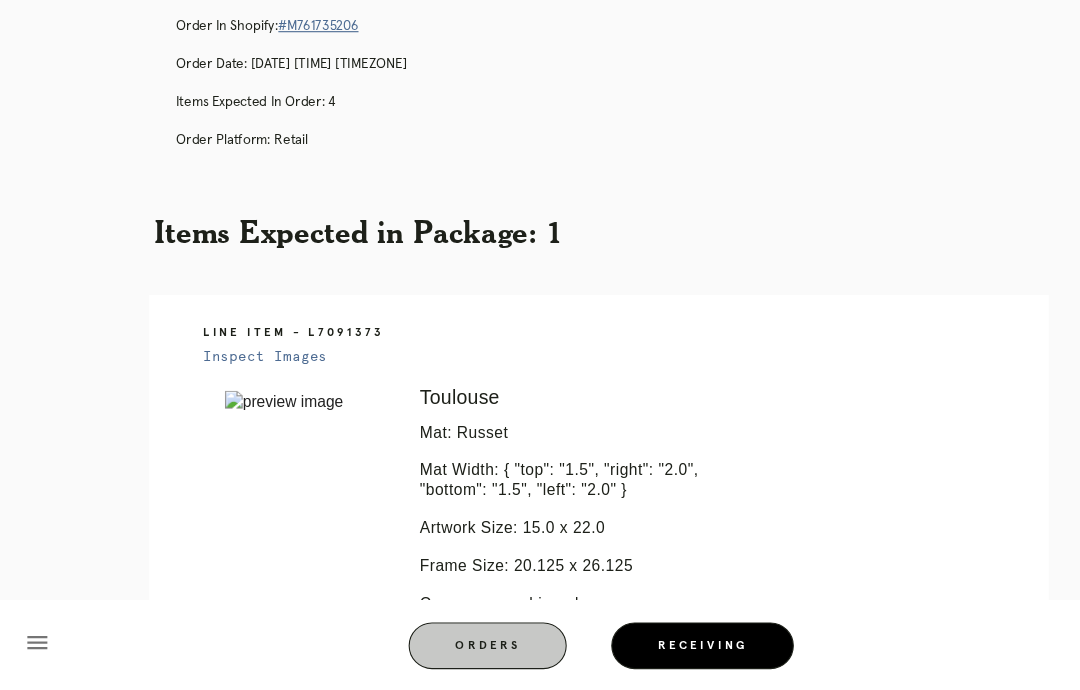 click on "Orders" at bounding box center (438, 650) 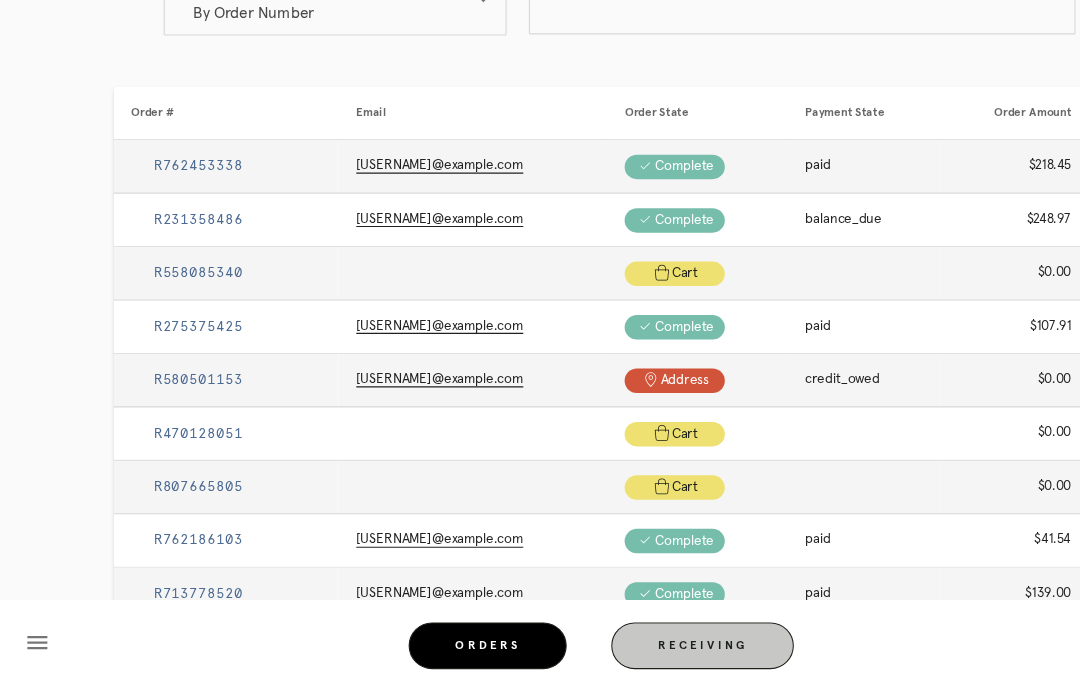click on "Receiving" at bounding box center (631, 650) 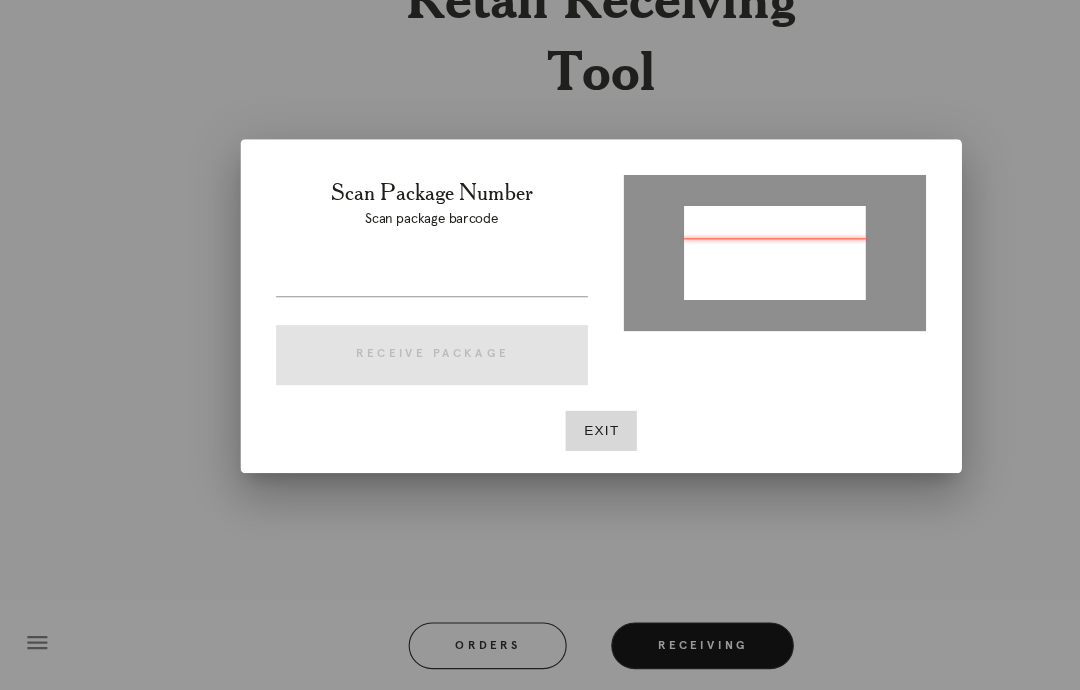 type on "P209127086947624" 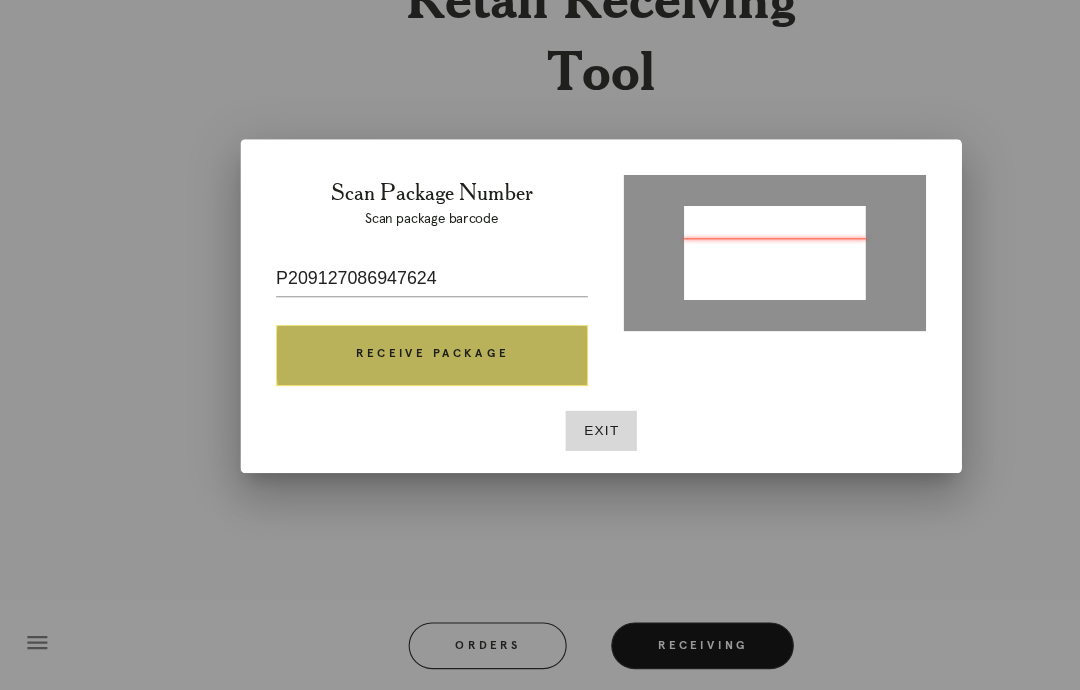 click on "Receive Package" at bounding box center (388, 389) 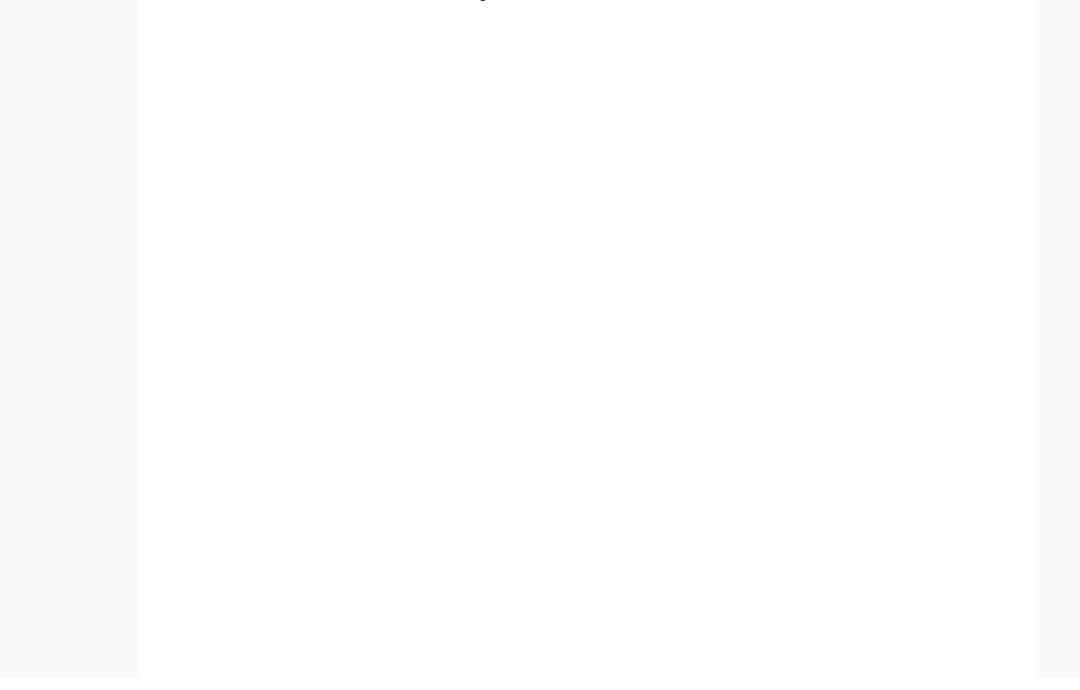 scroll, scrollTop: 908, scrollLeft: 0, axis: vertical 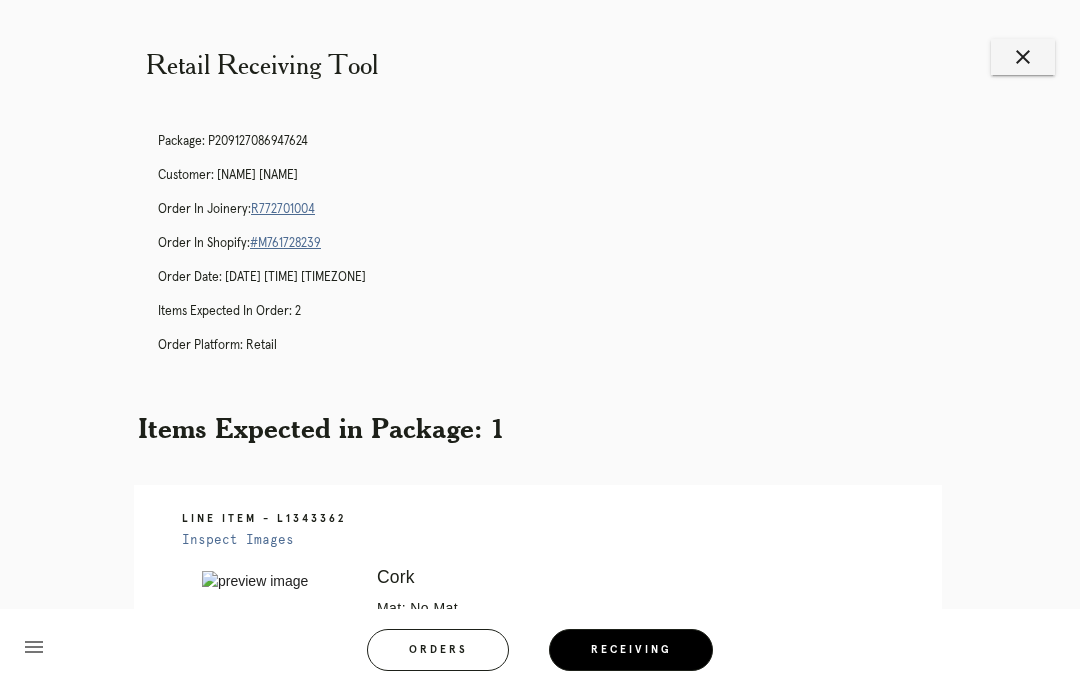 click on "R772701004" at bounding box center [283, 209] 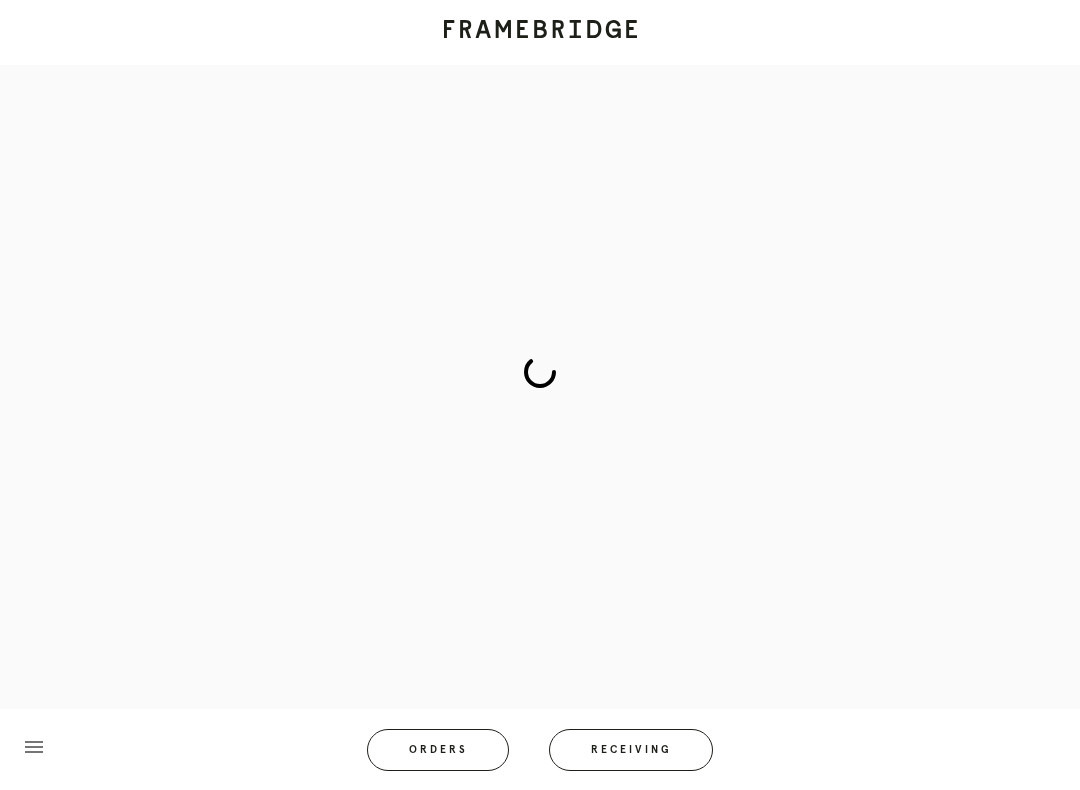 scroll, scrollTop: 0, scrollLeft: 0, axis: both 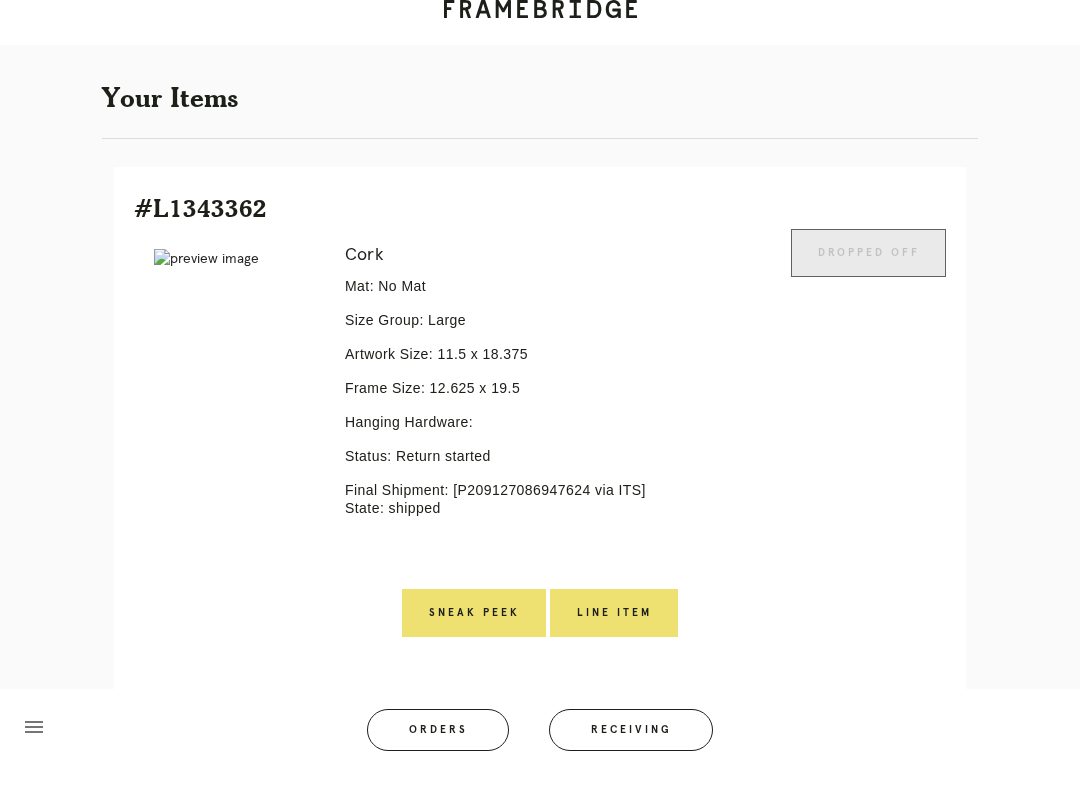 click on "Line Item" at bounding box center [614, 633] 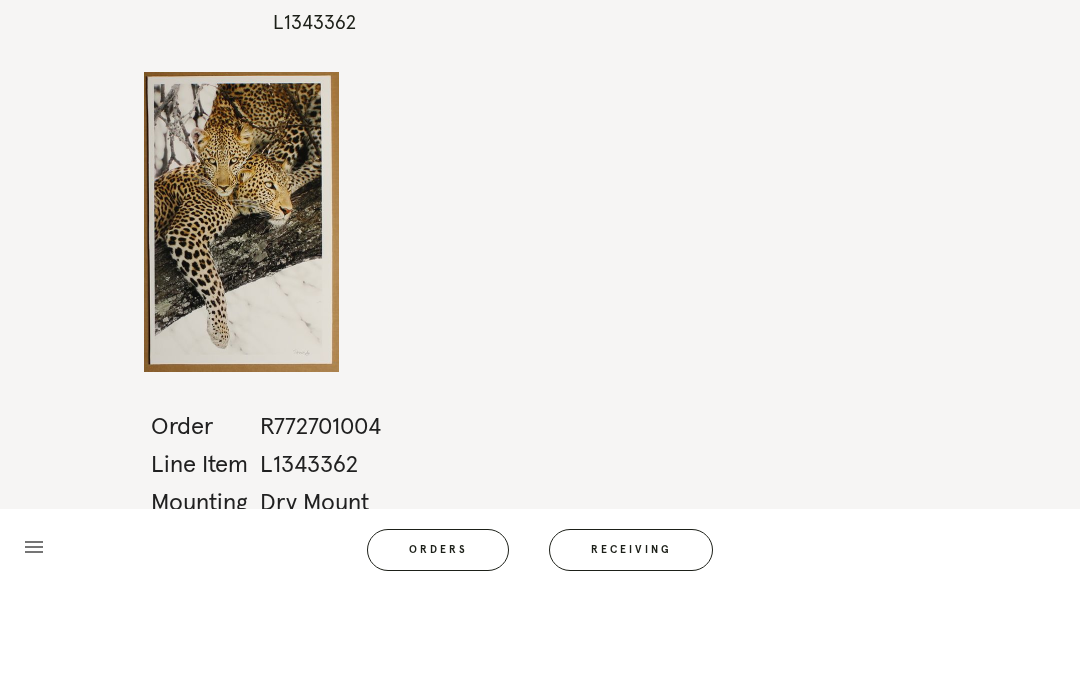 scroll, scrollTop: 80, scrollLeft: 0, axis: vertical 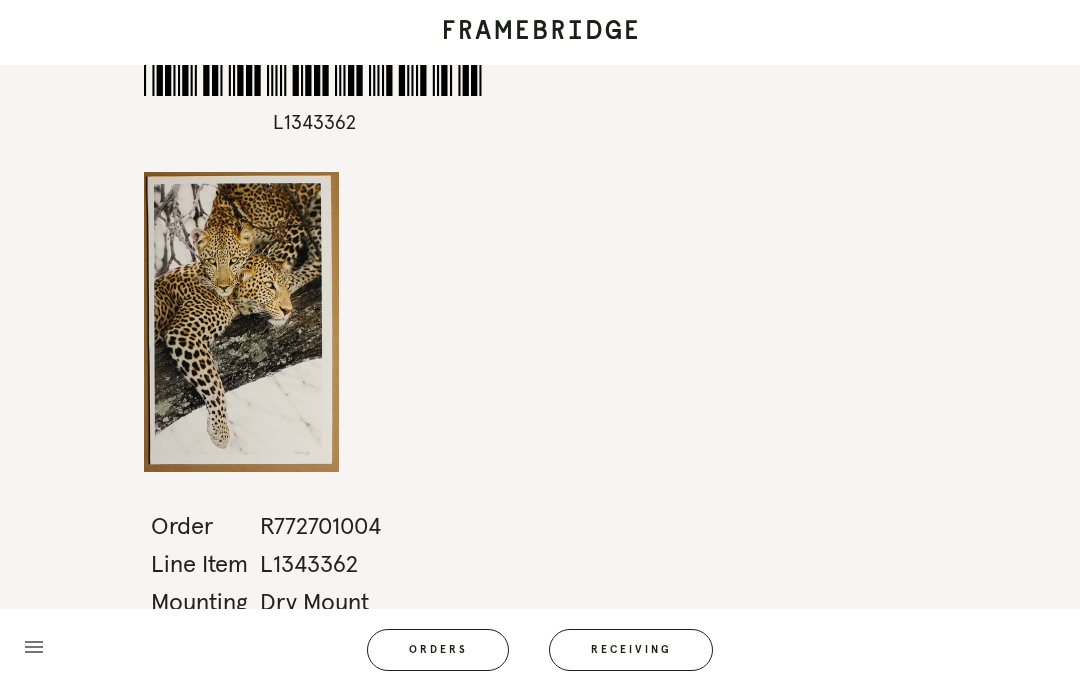 click on "Receiving" at bounding box center (631, 650) 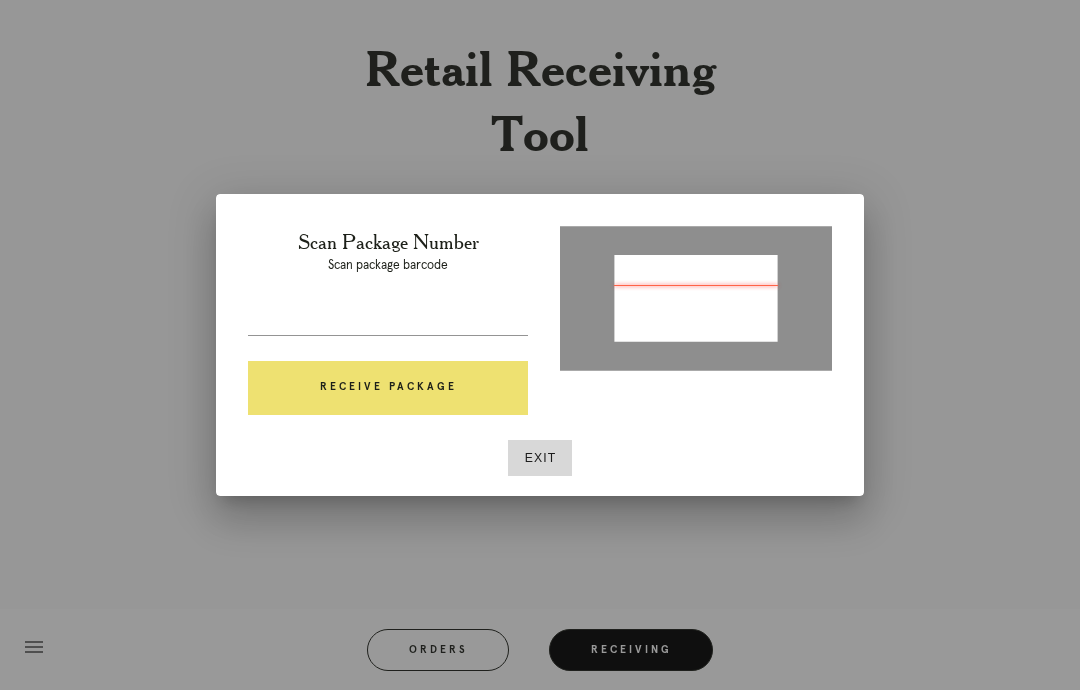type on "P899834529148824" 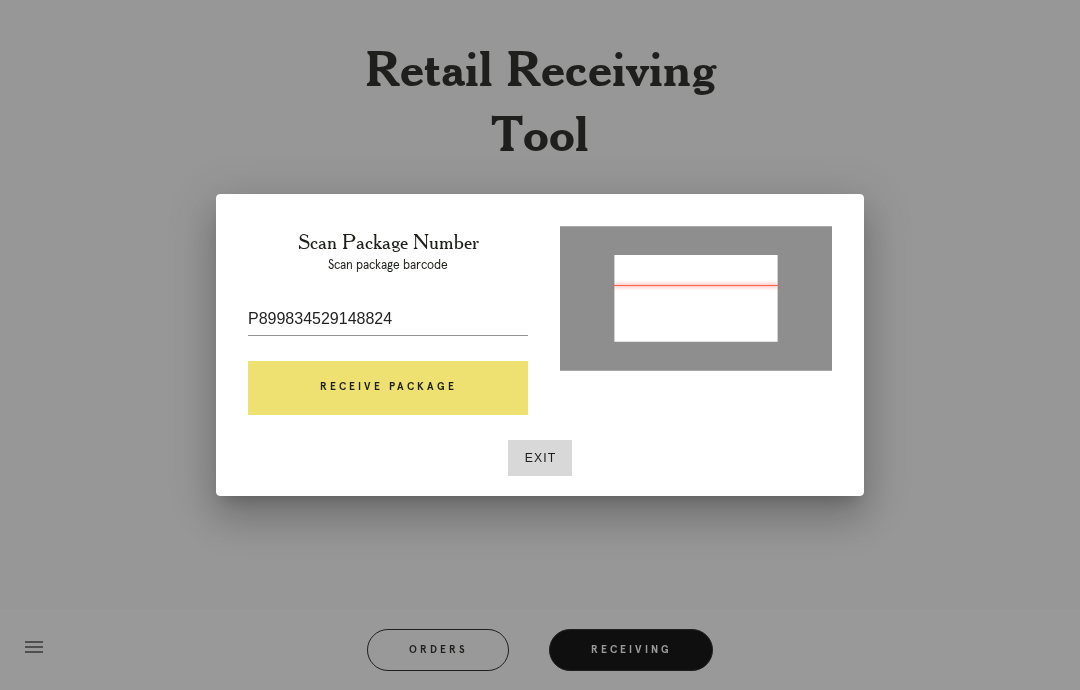 click on "Receive Package" at bounding box center (388, 388) 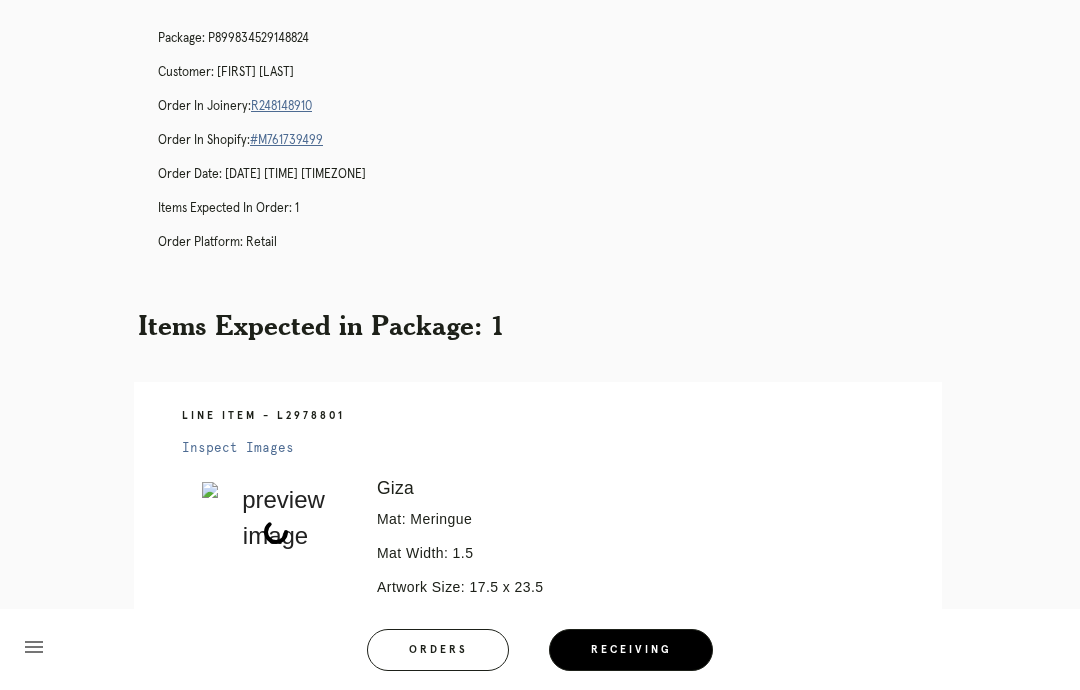 scroll, scrollTop: 243, scrollLeft: 0, axis: vertical 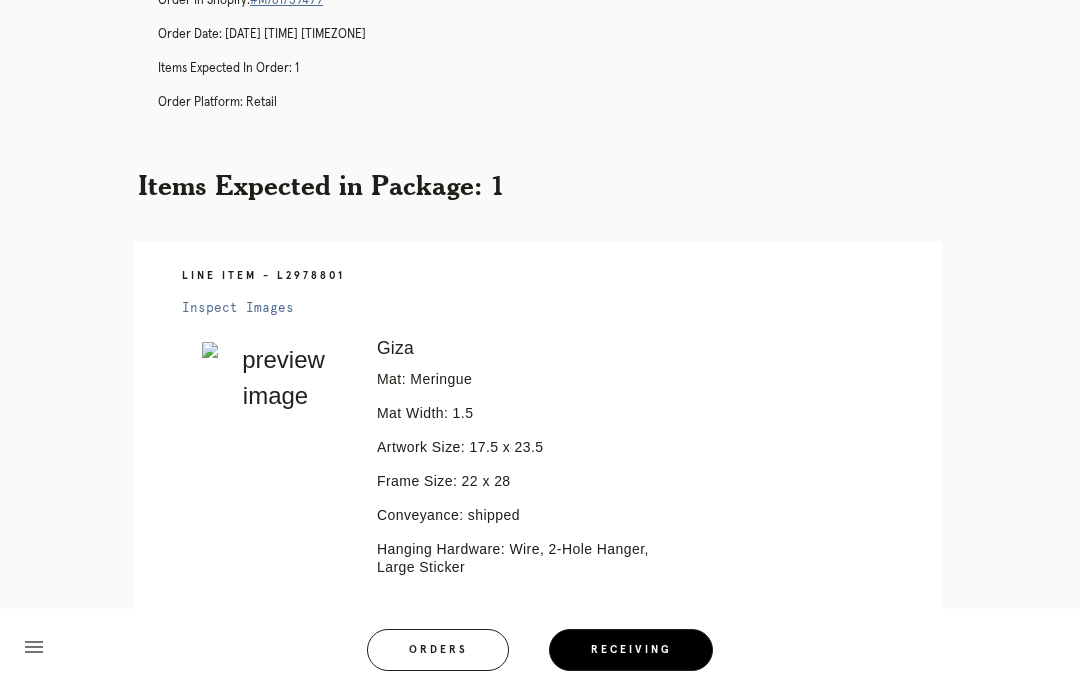 click on "Orders" at bounding box center [438, 650] 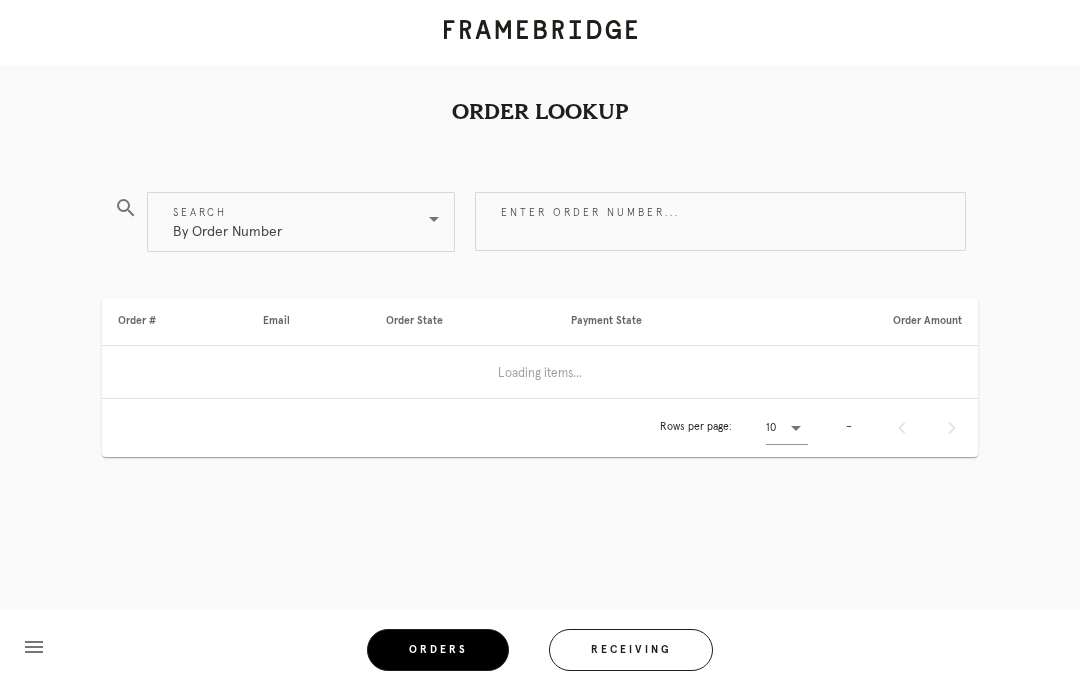 scroll, scrollTop: 80, scrollLeft: 0, axis: vertical 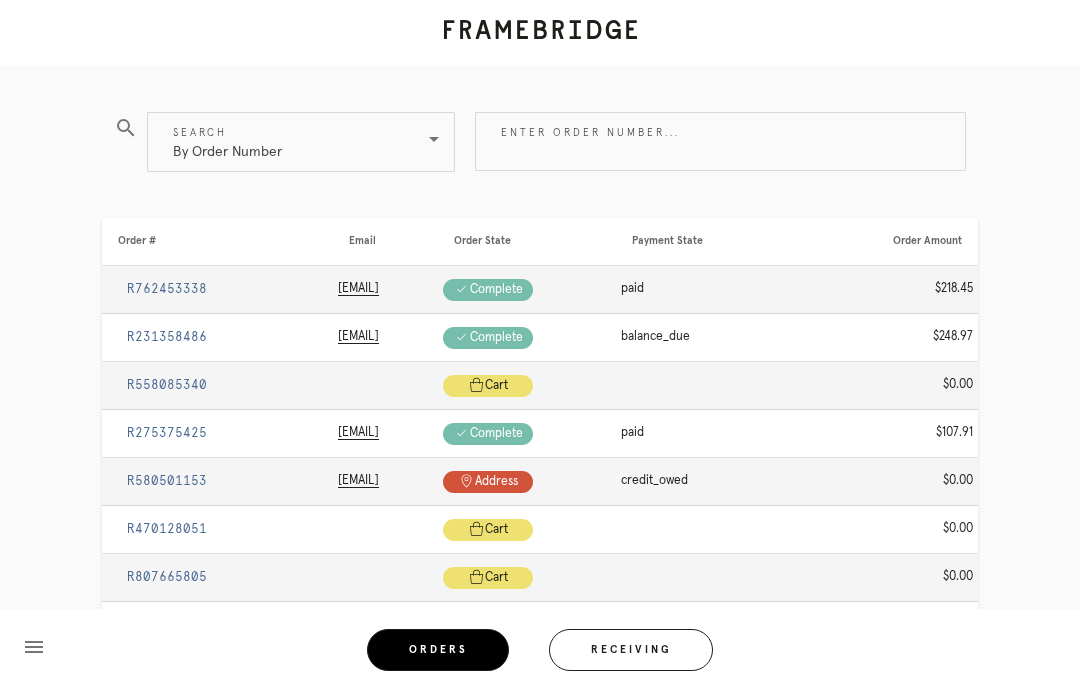 click on "Receiving" at bounding box center [631, 650] 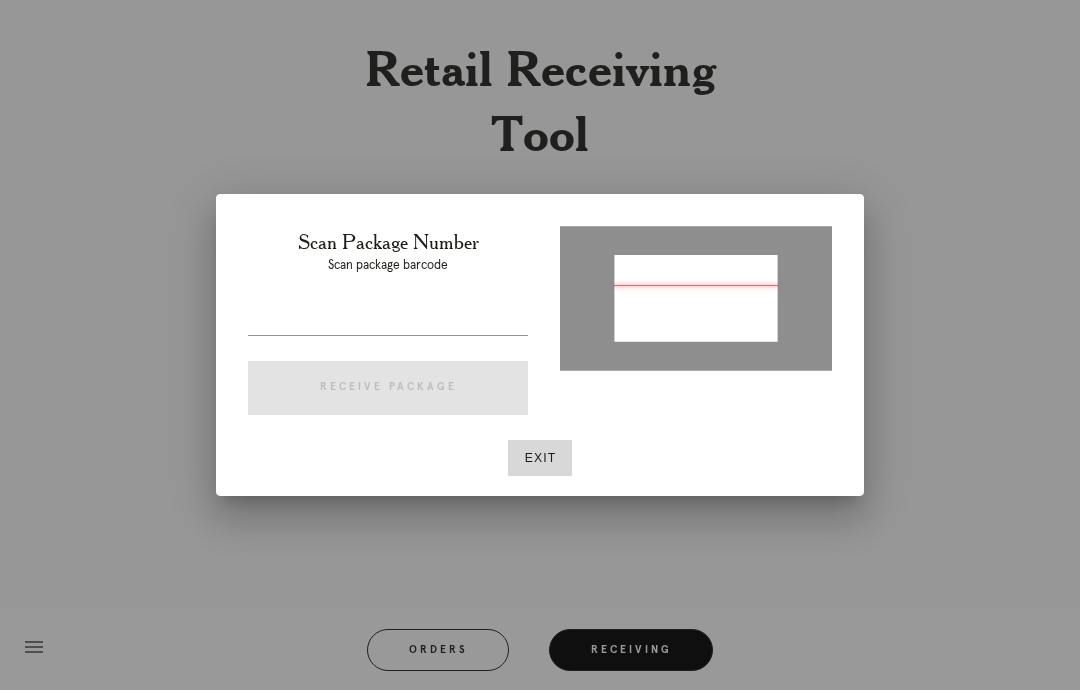 type on "P899834529148824" 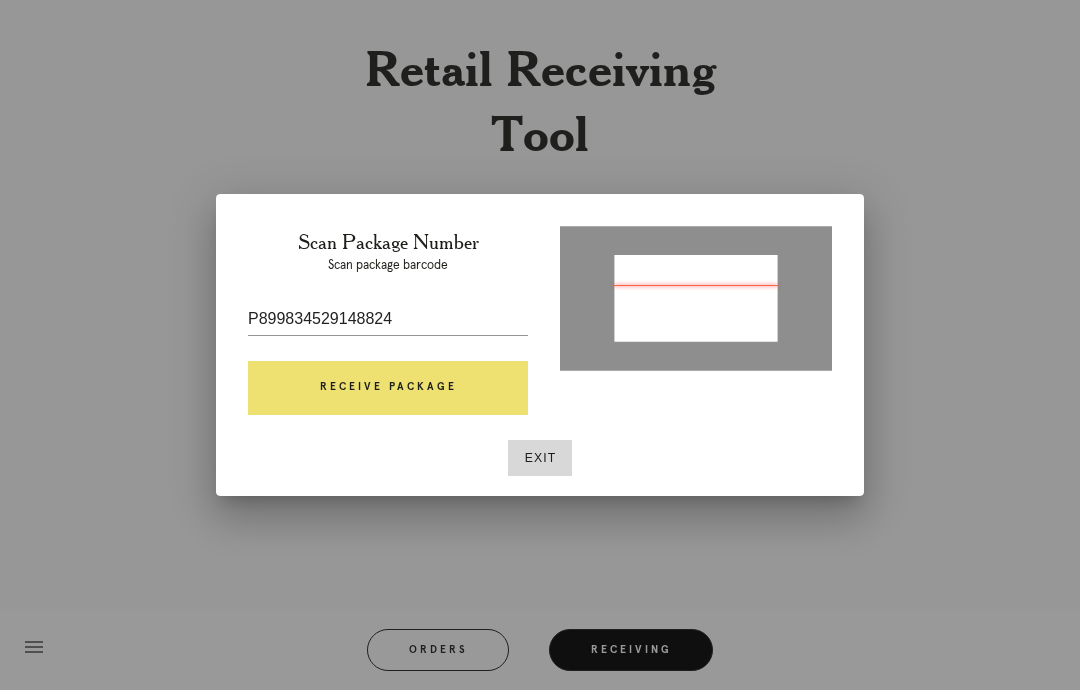 click on "Receive Package" at bounding box center (388, 388) 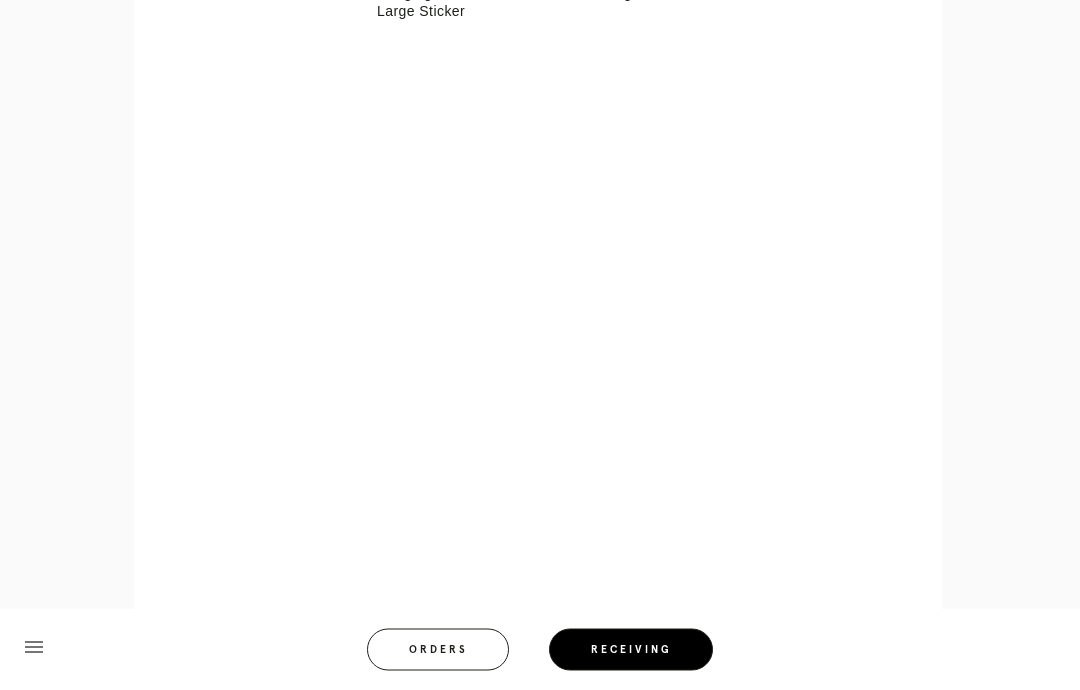 scroll, scrollTop: 799, scrollLeft: 0, axis: vertical 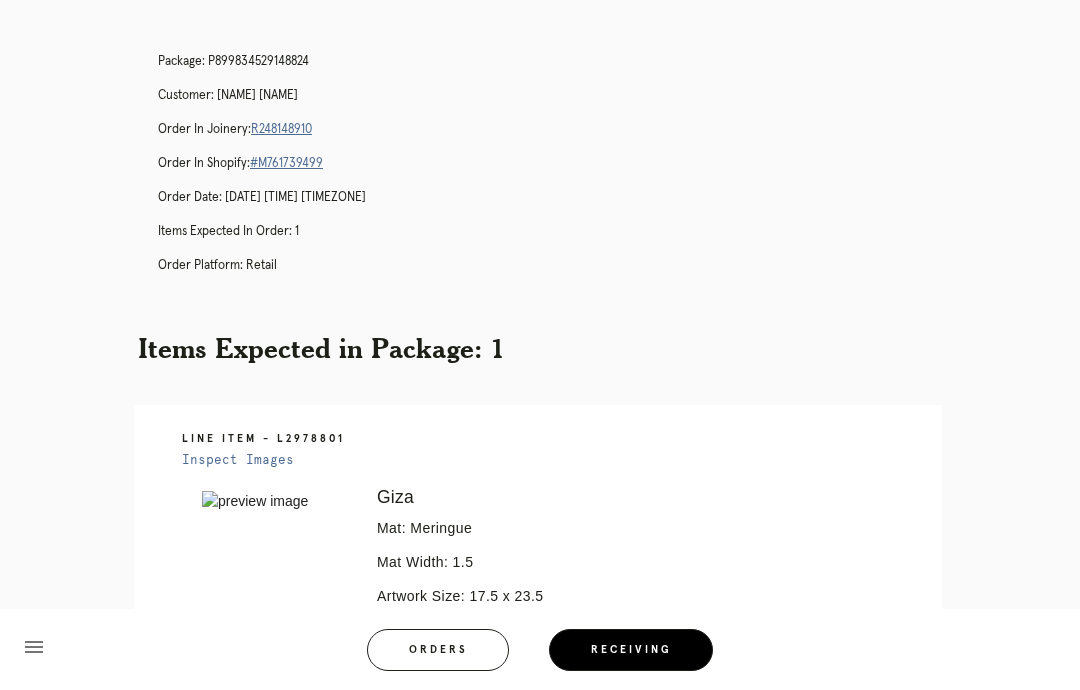 click on "Orders" at bounding box center [438, 650] 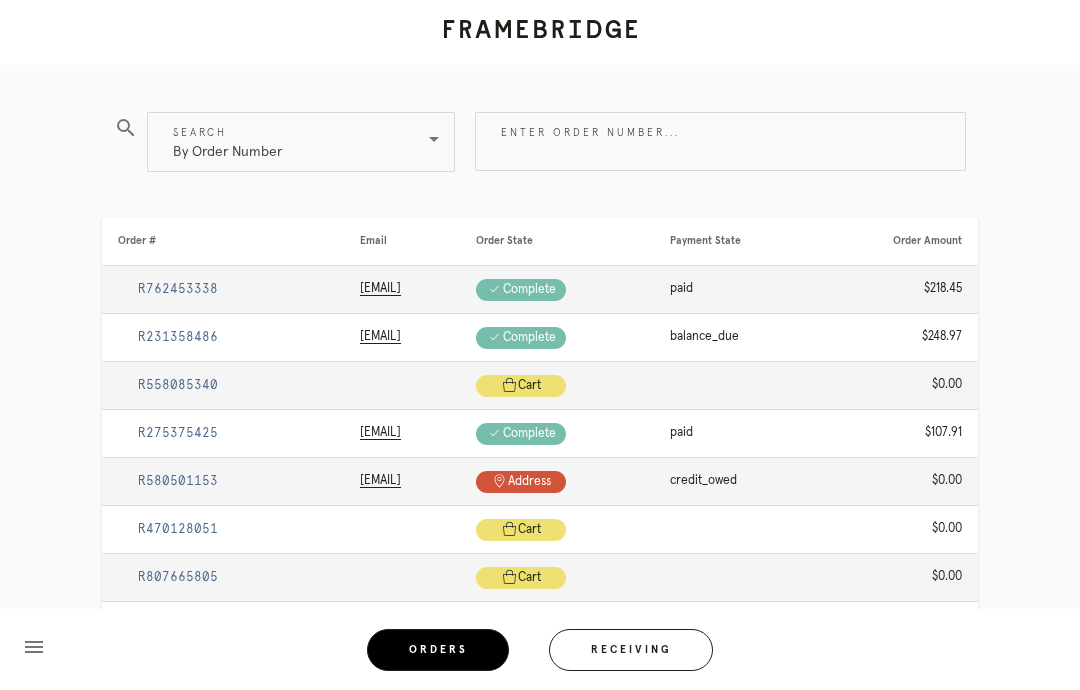 click on "Receiving" at bounding box center [631, 650] 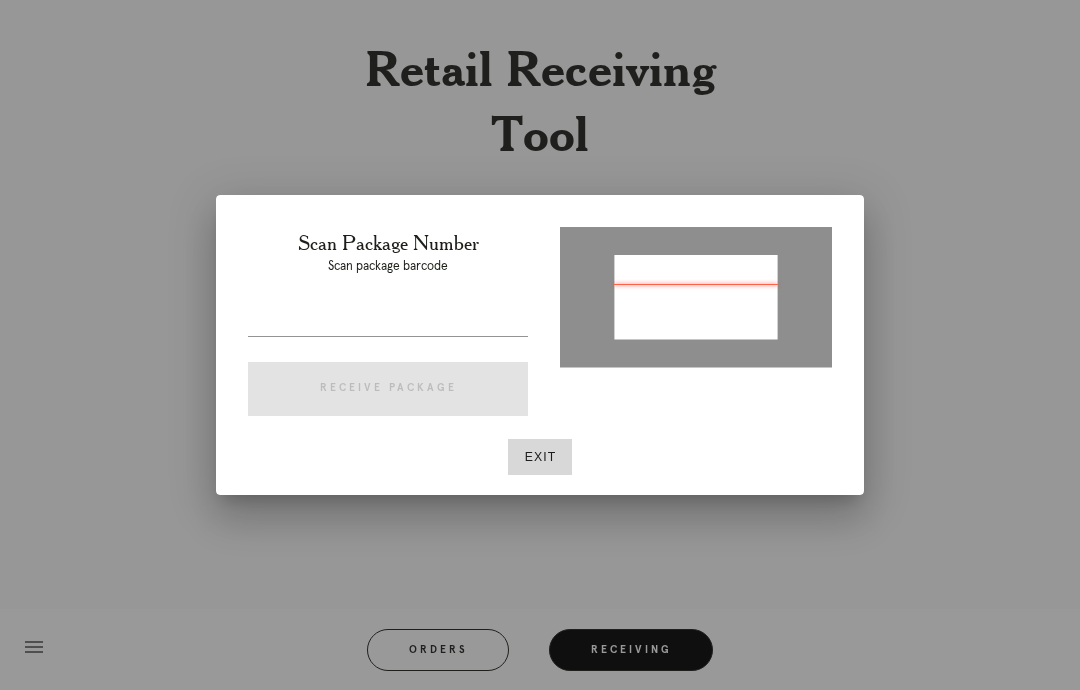 type on "P332716029969569" 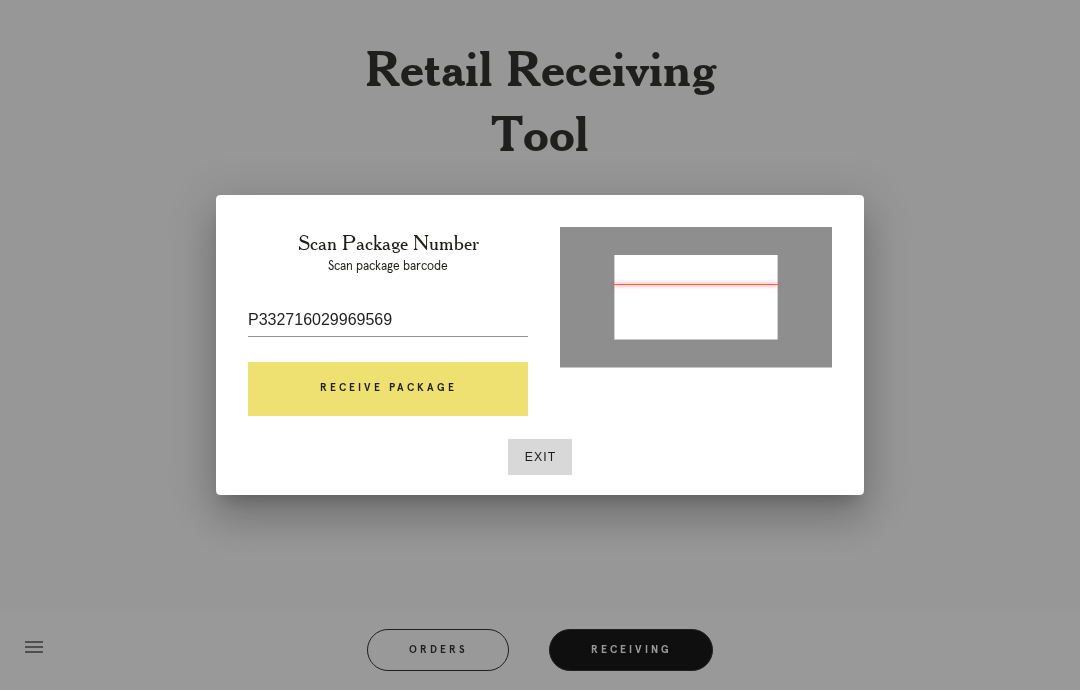 click on "Receive Package" at bounding box center (388, 389) 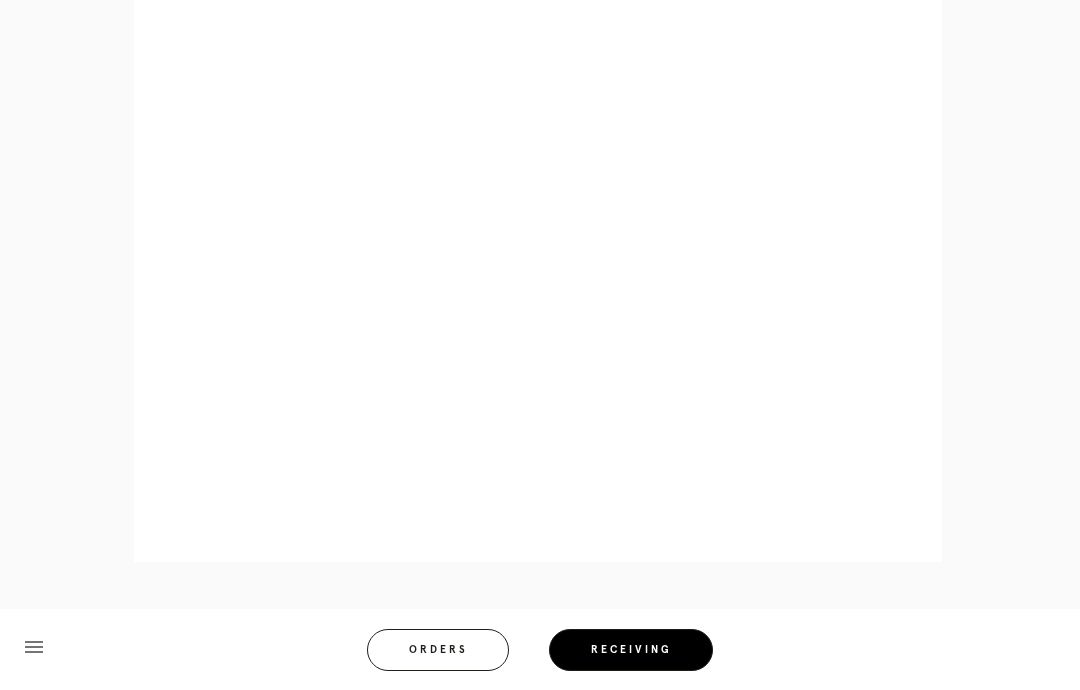 scroll, scrollTop: 859, scrollLeft: 0, axis: vertical 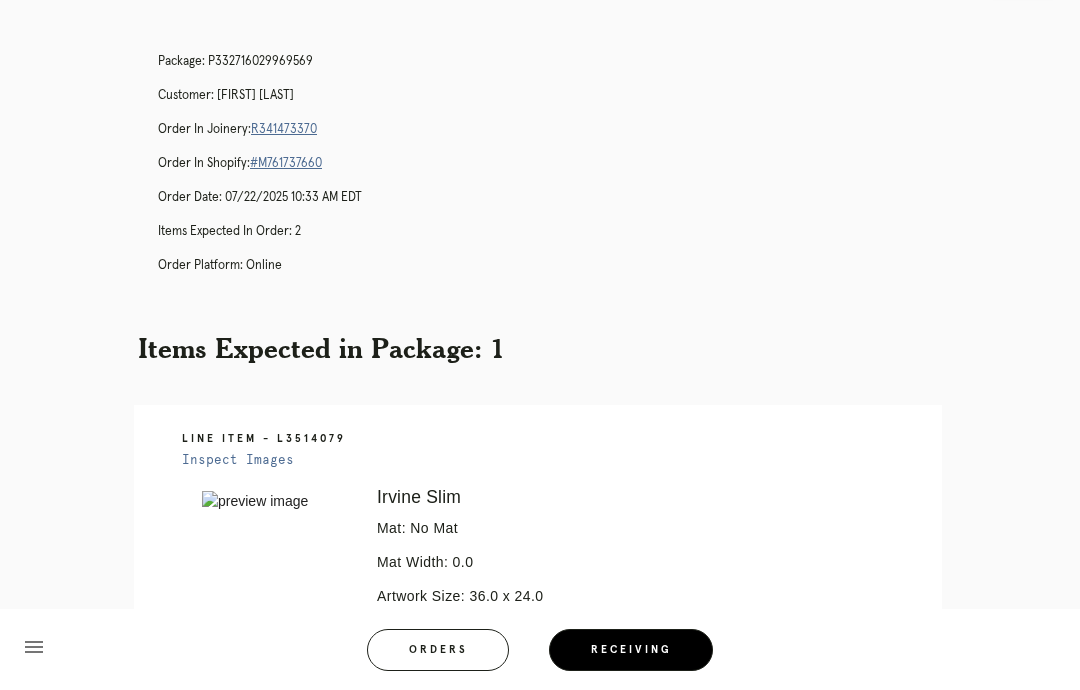 click on "Orders" at bounding box center (438, 650) 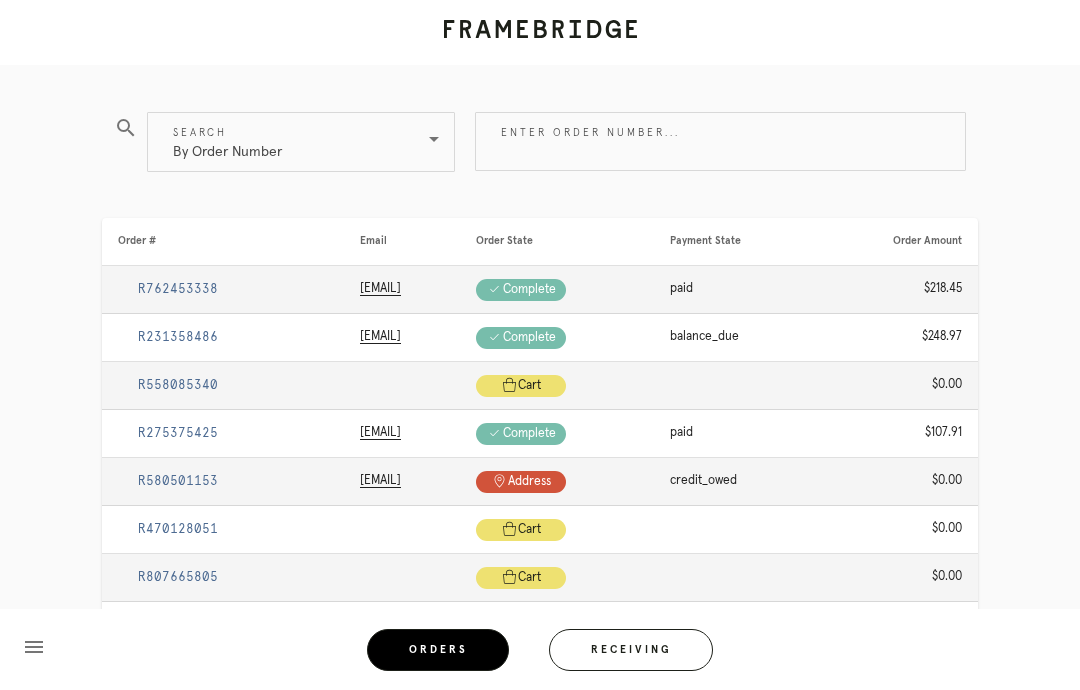 click on "Receiving" at bounding box center [631, 650] 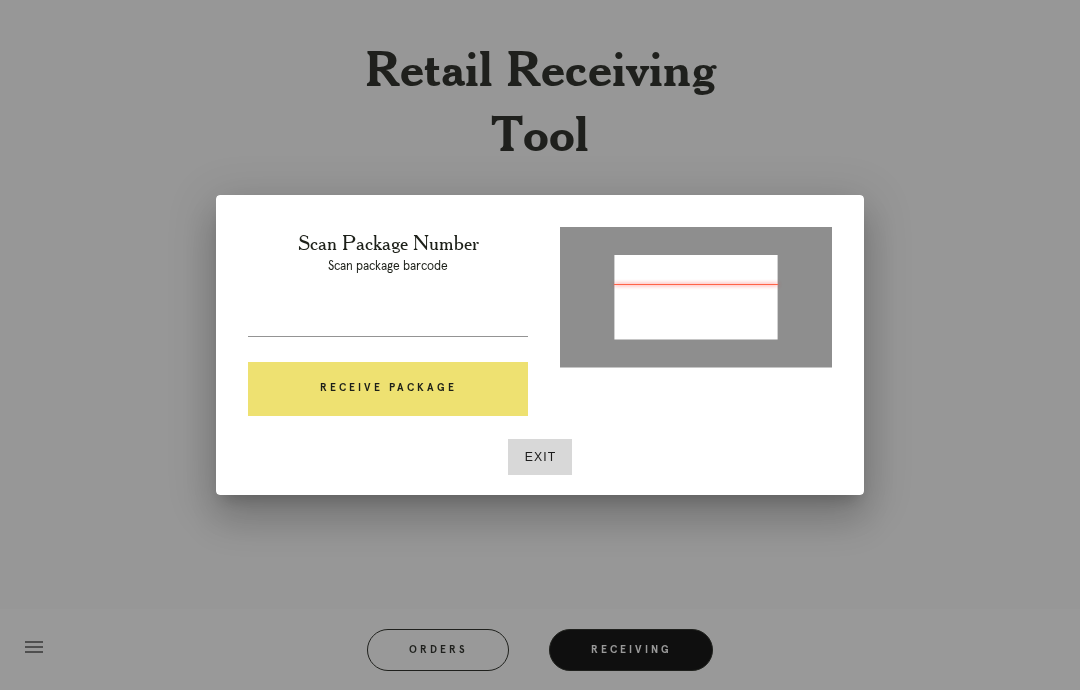 type on "[NUMBER]" 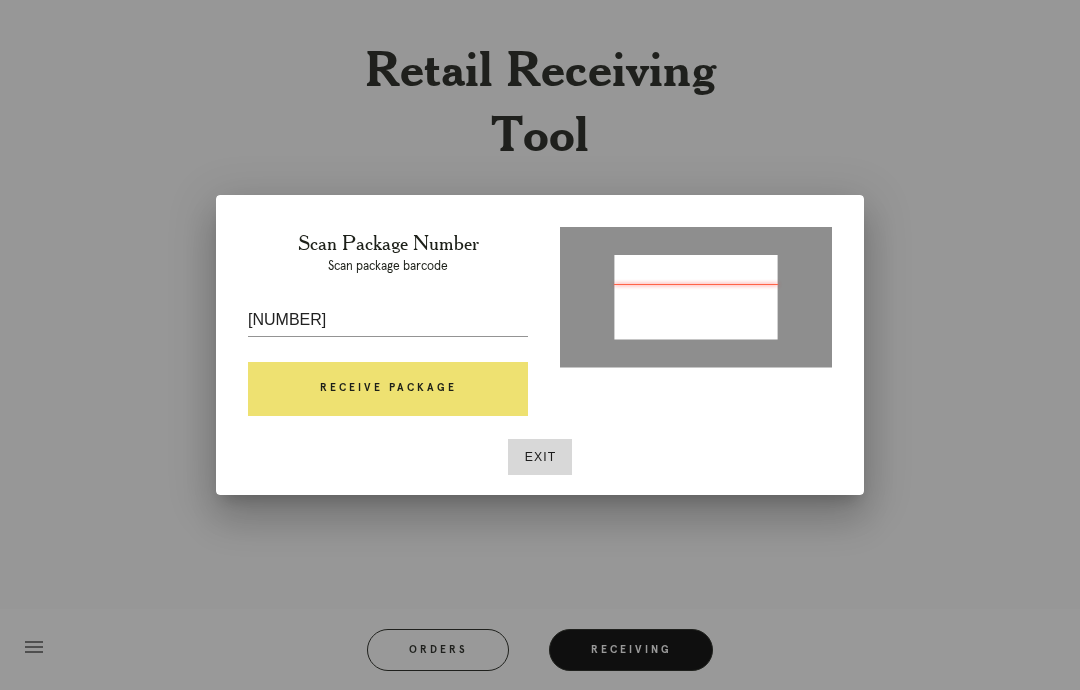 click on "Receive Package" at bounding box center [388, 389] 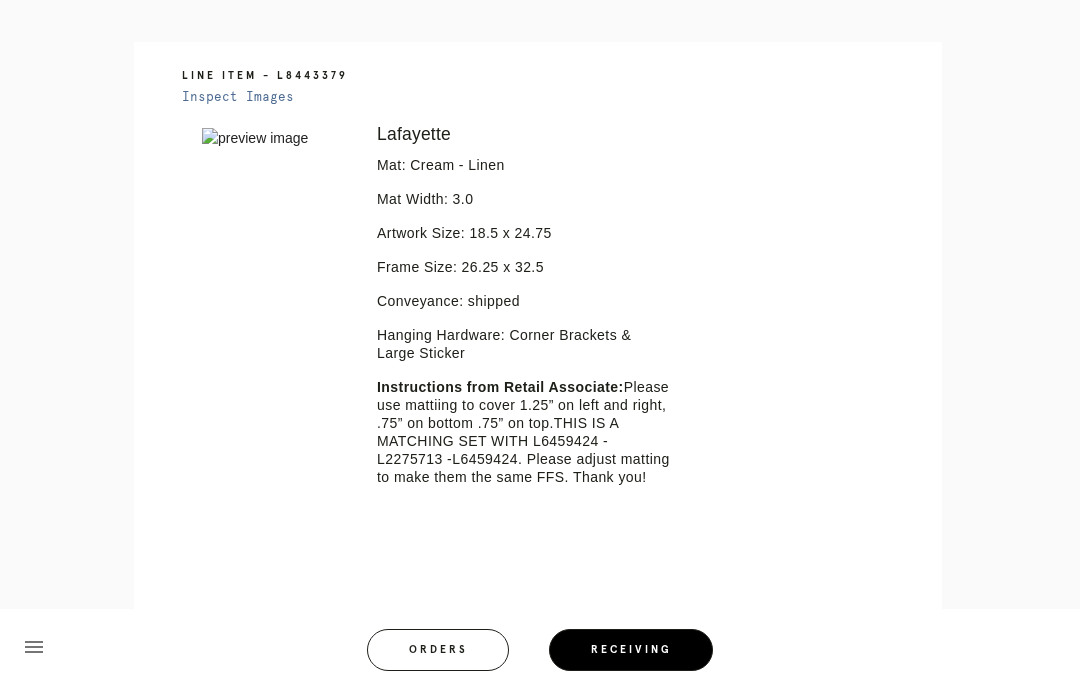 scroll, scrollTop: 523, scrollLeft: 0, axis: vertical 